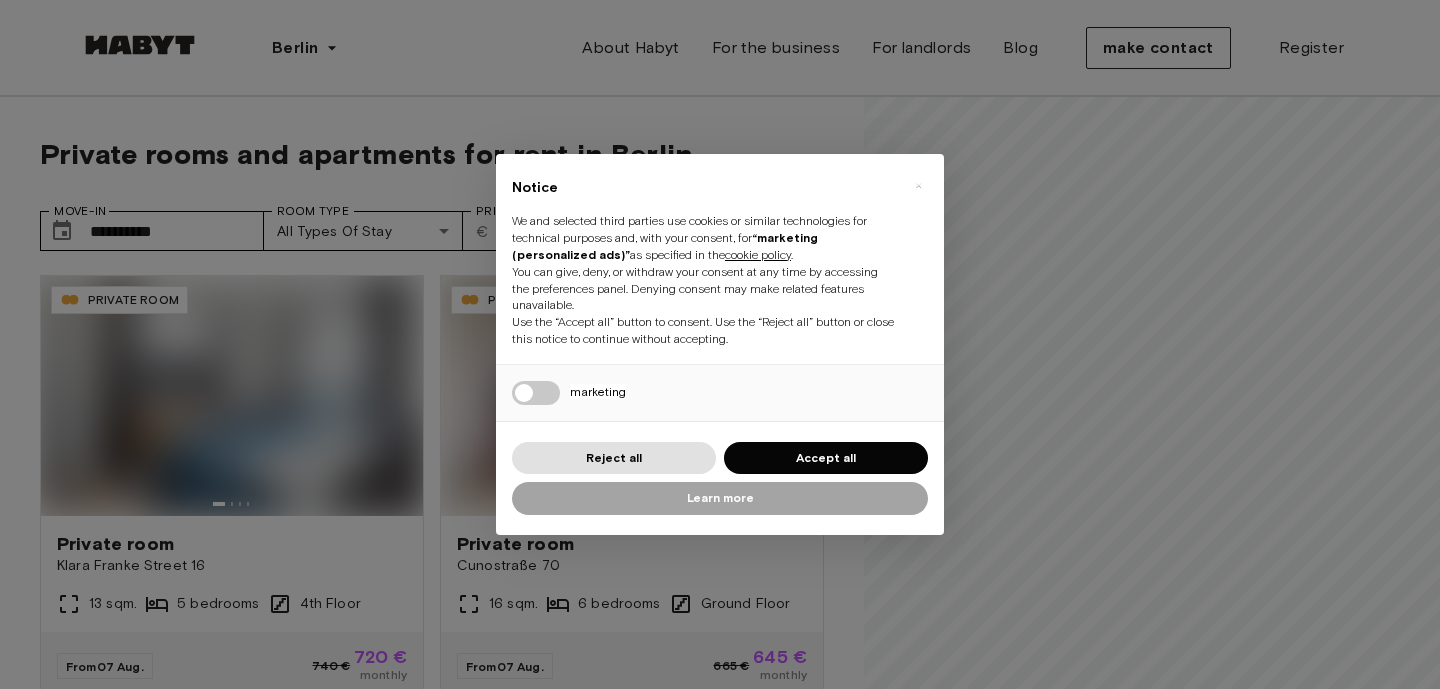scroll, scrollTop: 0, scrollLeft: 0, axis: both 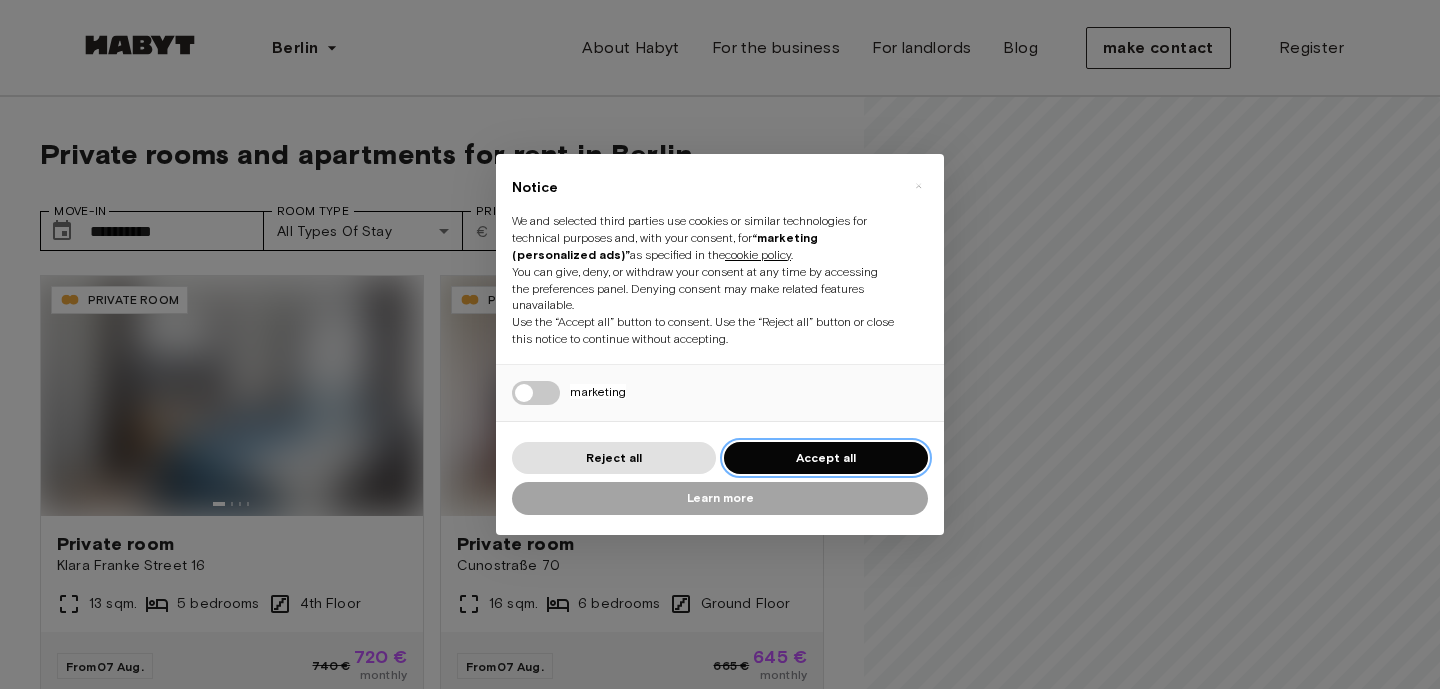 click on "Accept all" at bounding box center [826, 458] 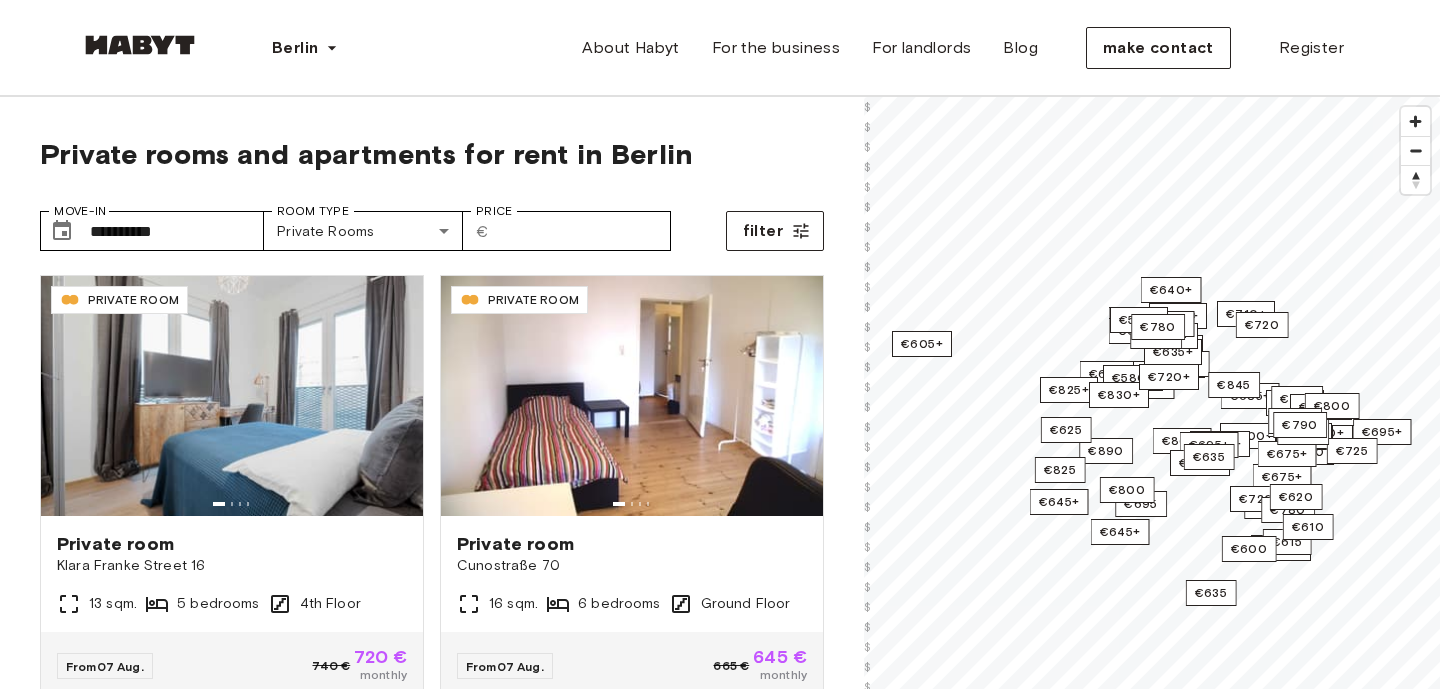 scroll, scrollTop: 0, scrollLeft: 0, axis: both 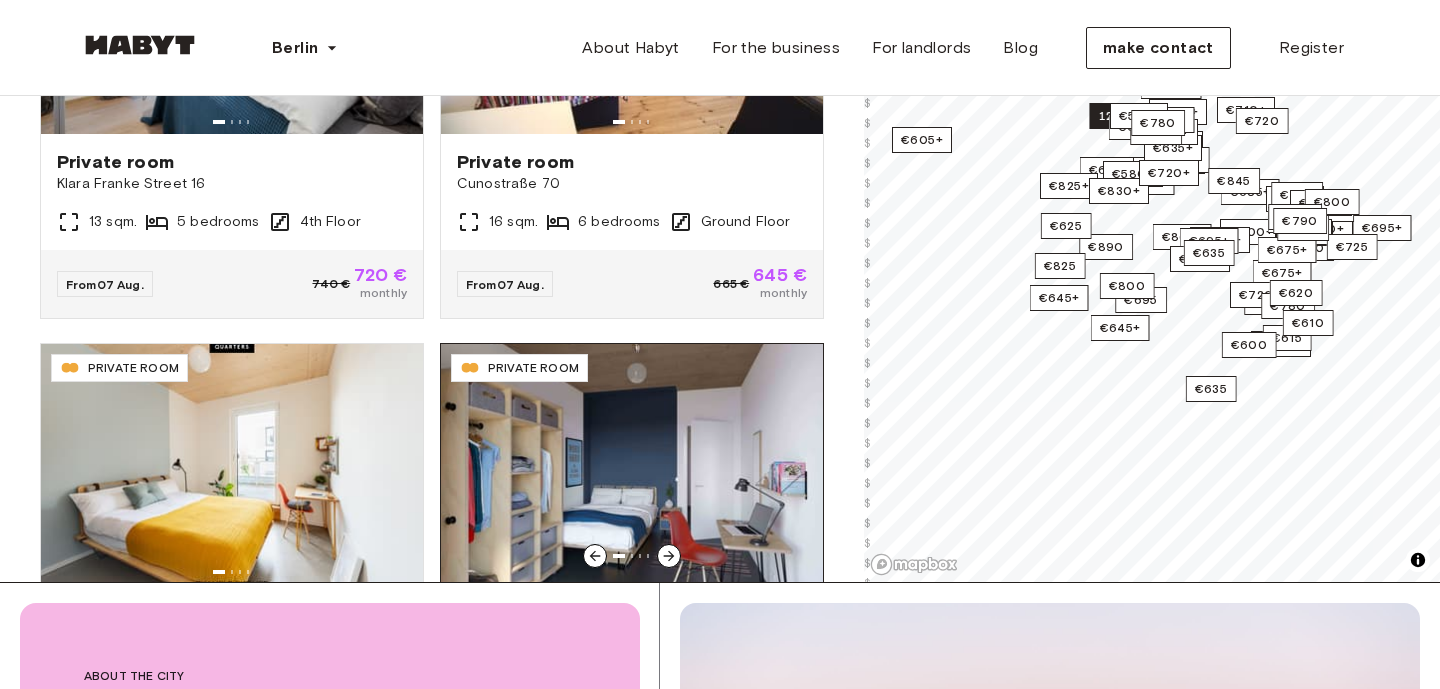 click 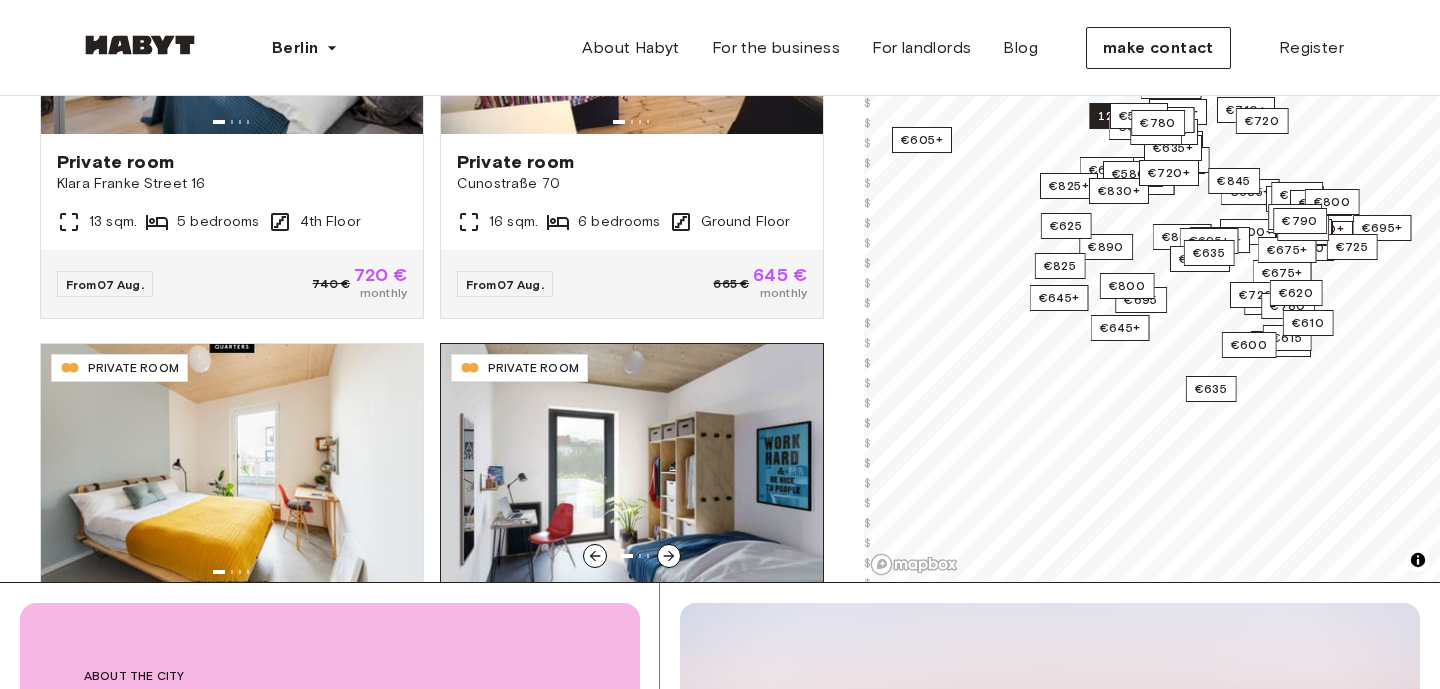 click 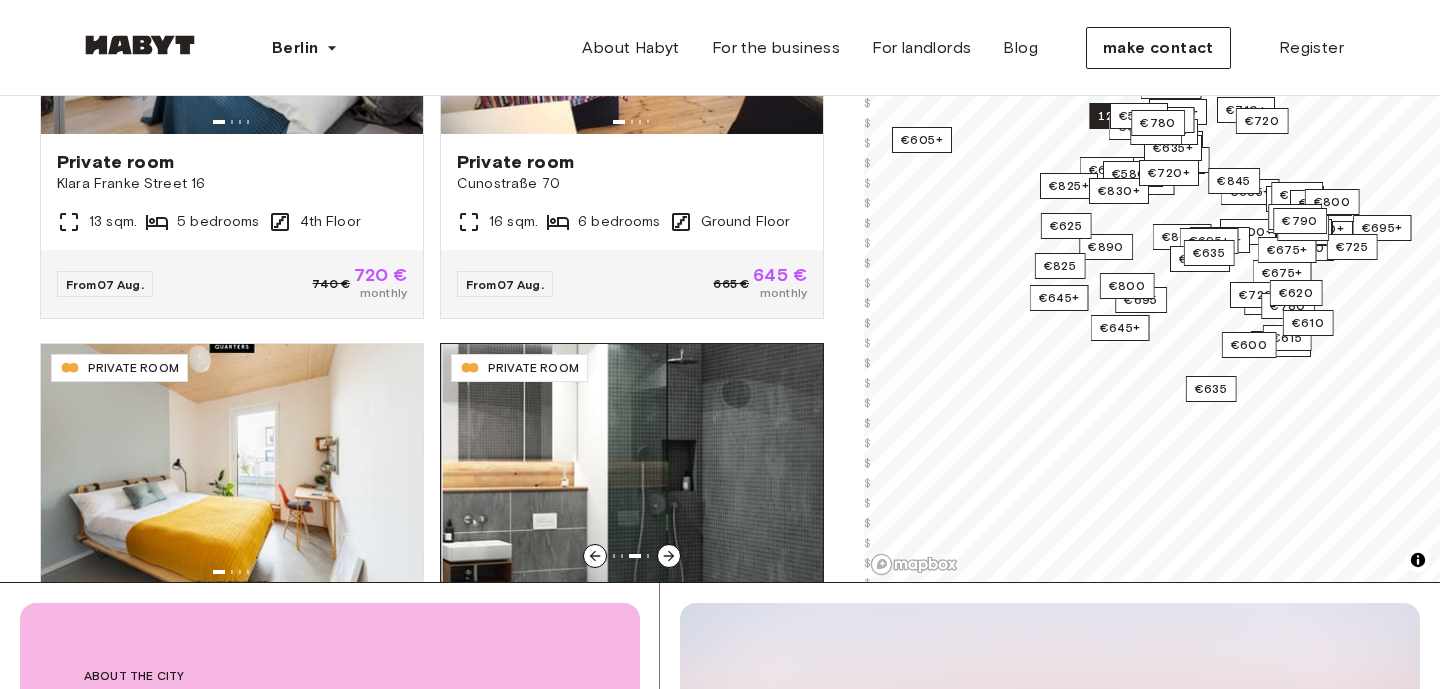 click 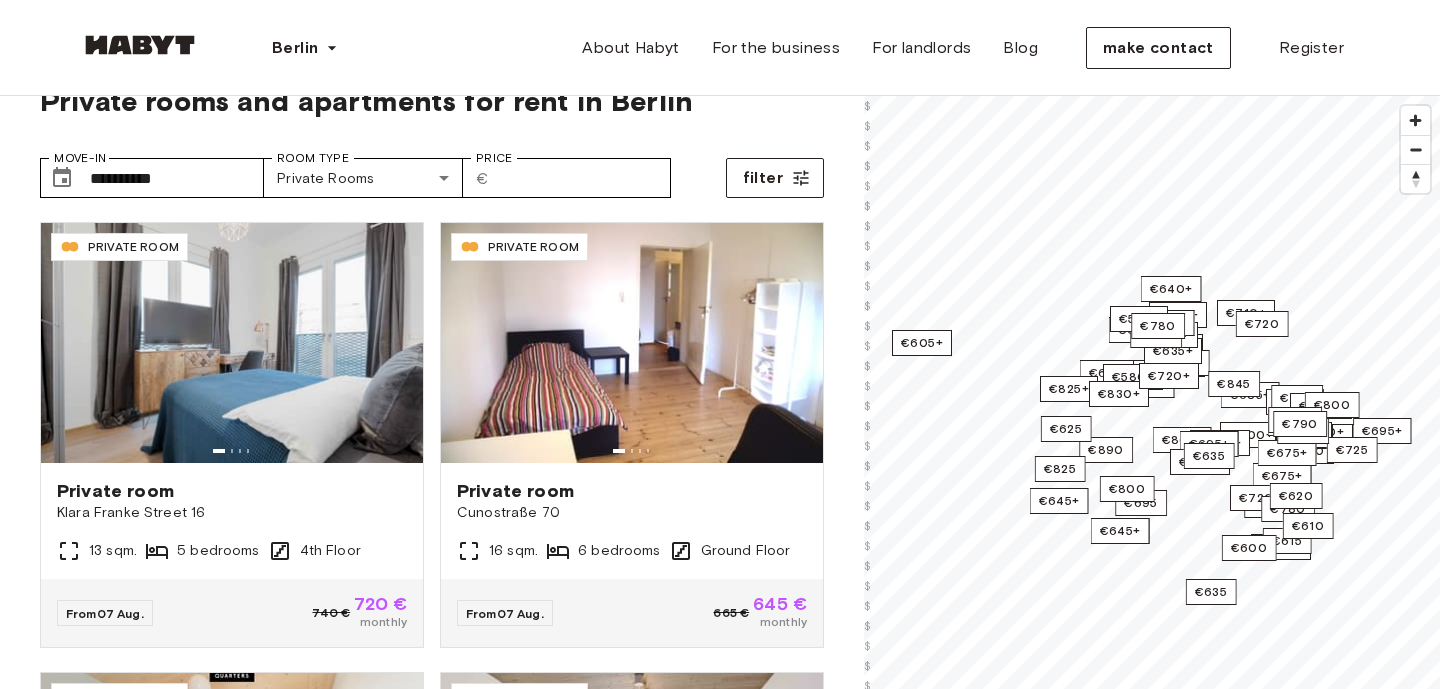 scroll, scrollTop: 0, scrollLeft: 0, axis: both 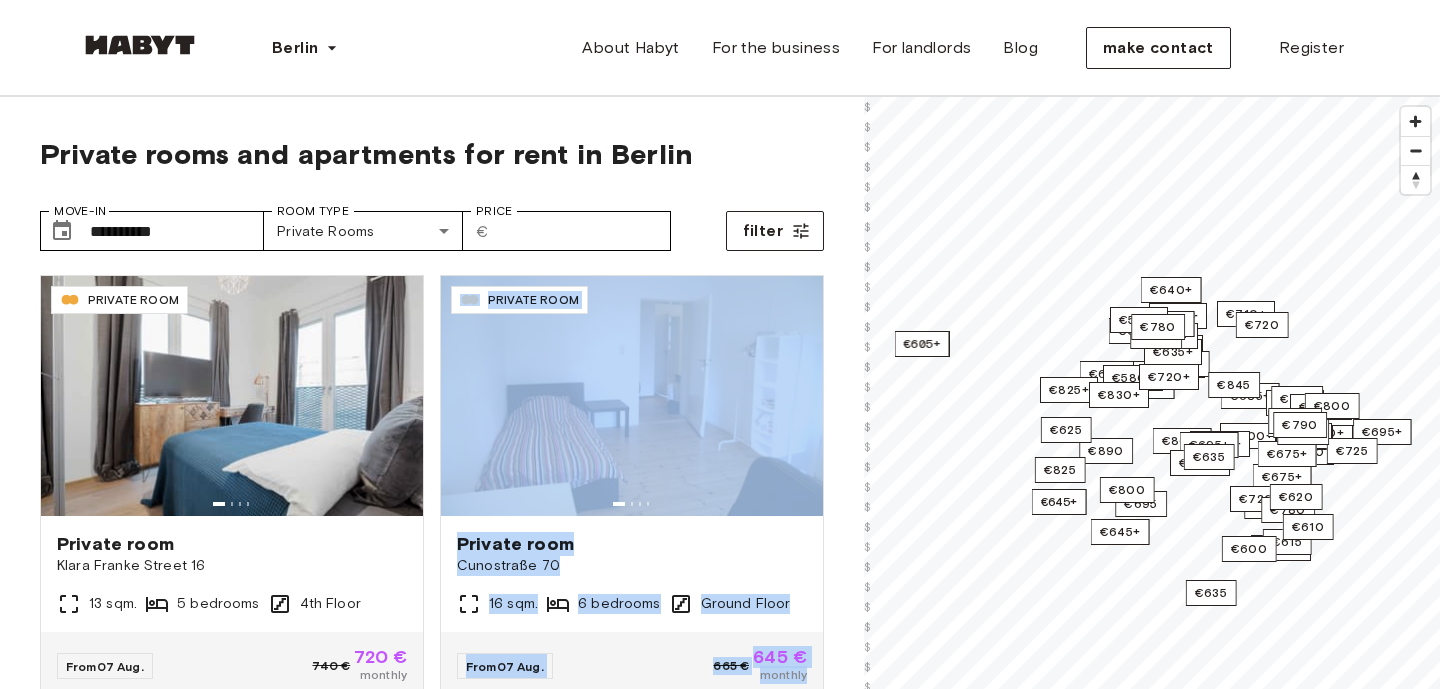 click on "**********" at bounding box center (432, 530) 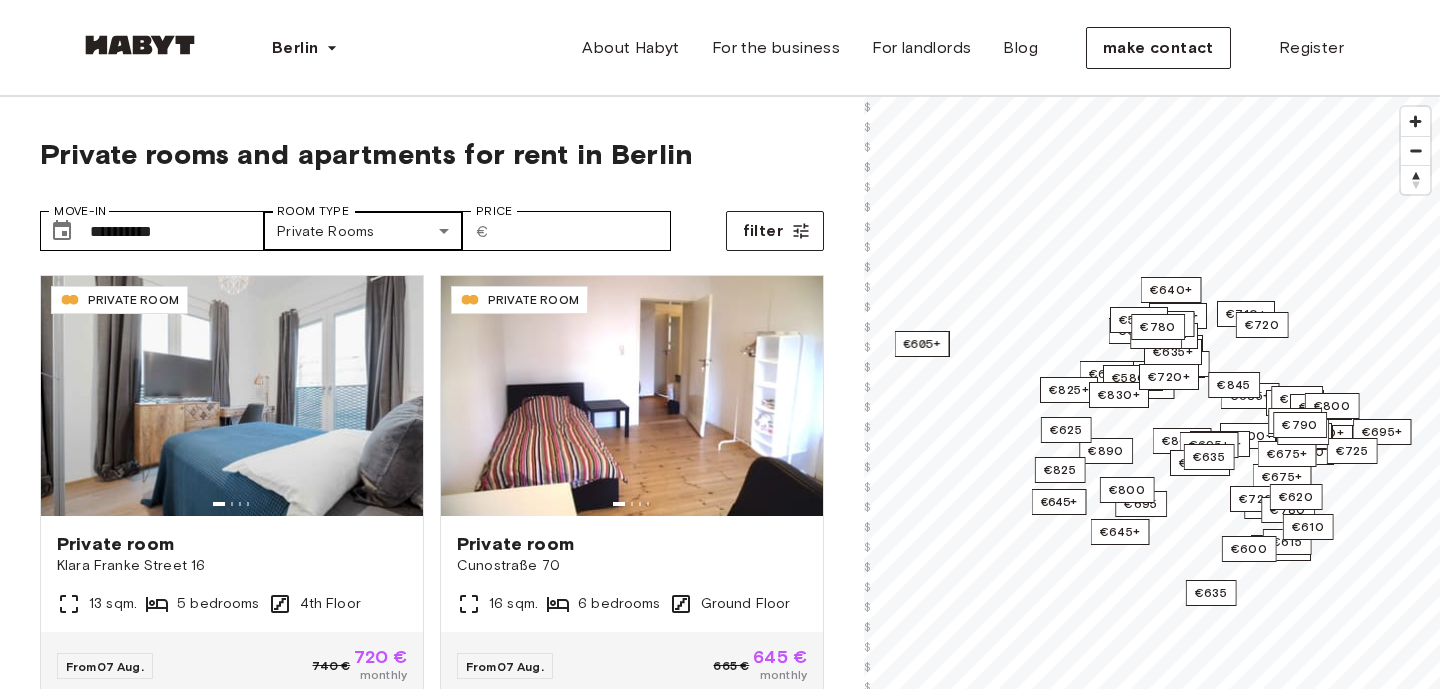click on "**********" at bounding box center [720, 2359] 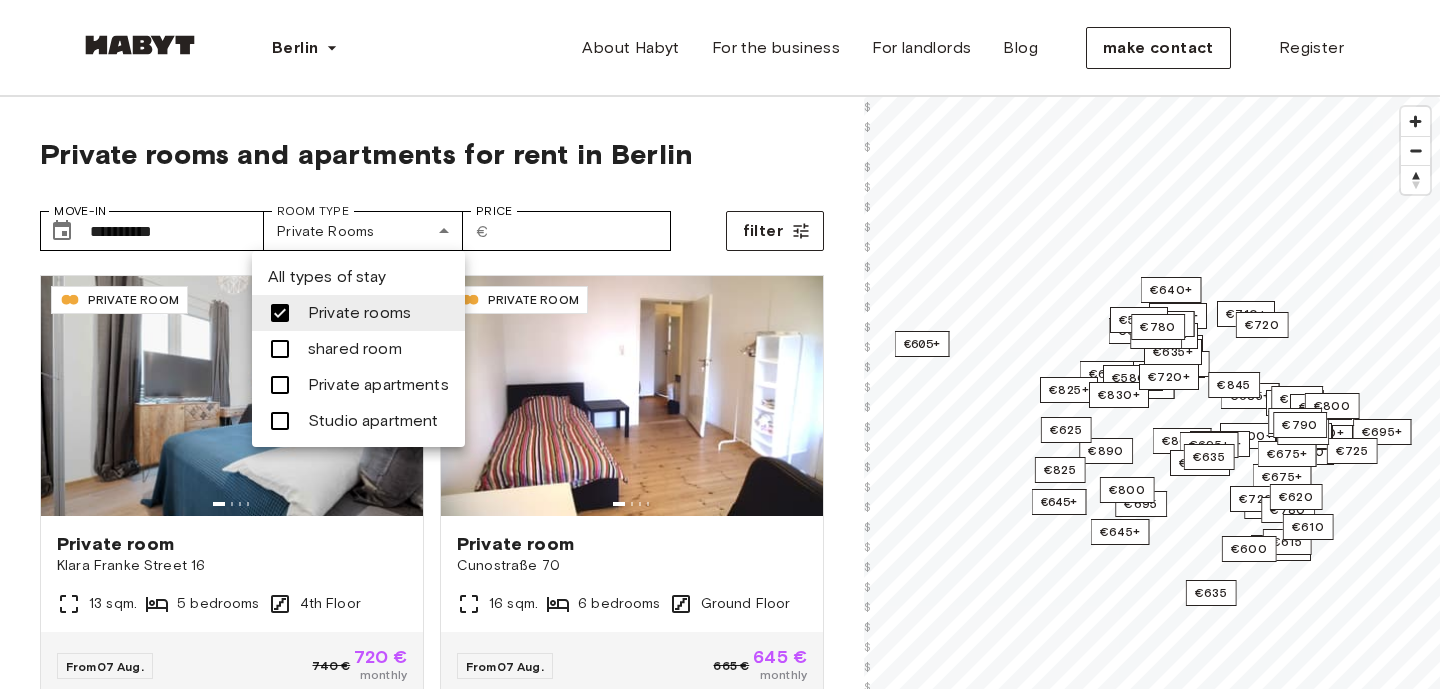 click at bounding box center (280, 421) 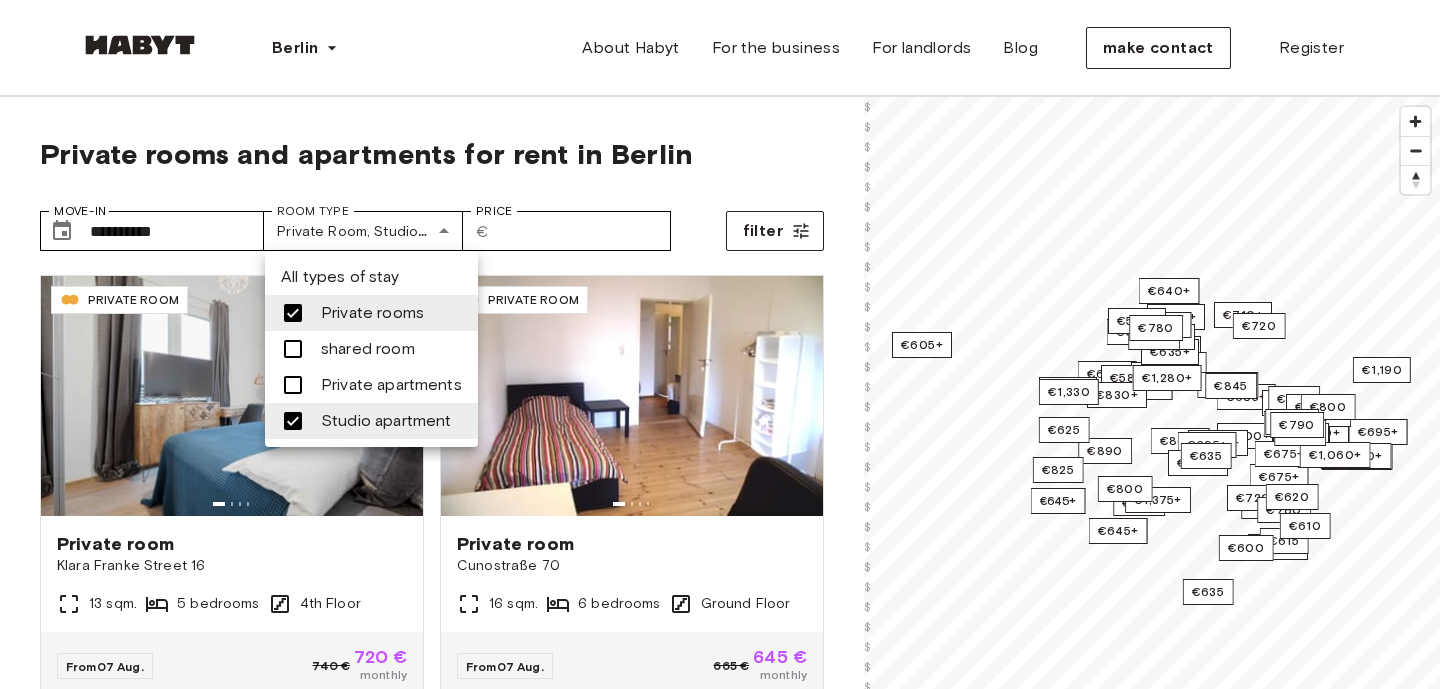 click at bounding box center [720, 344] 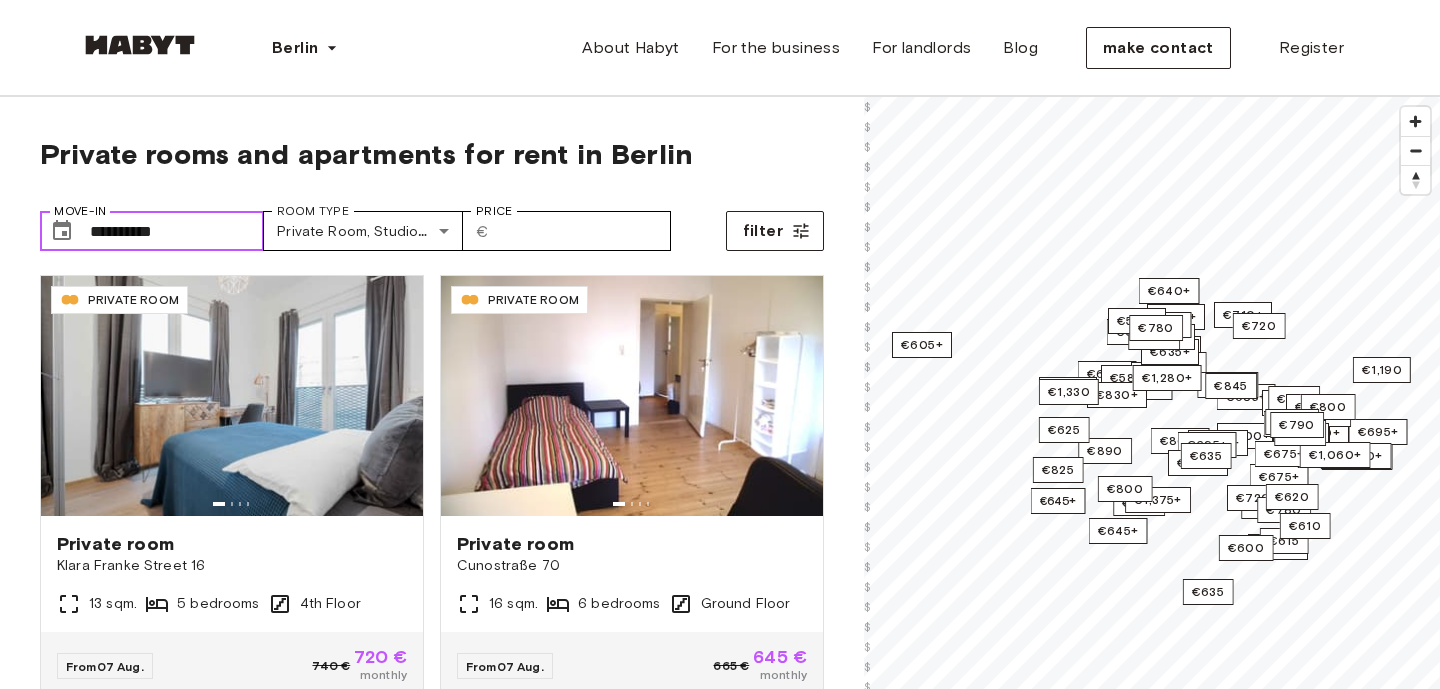 click on "**********" at bounding box center [177, 231] 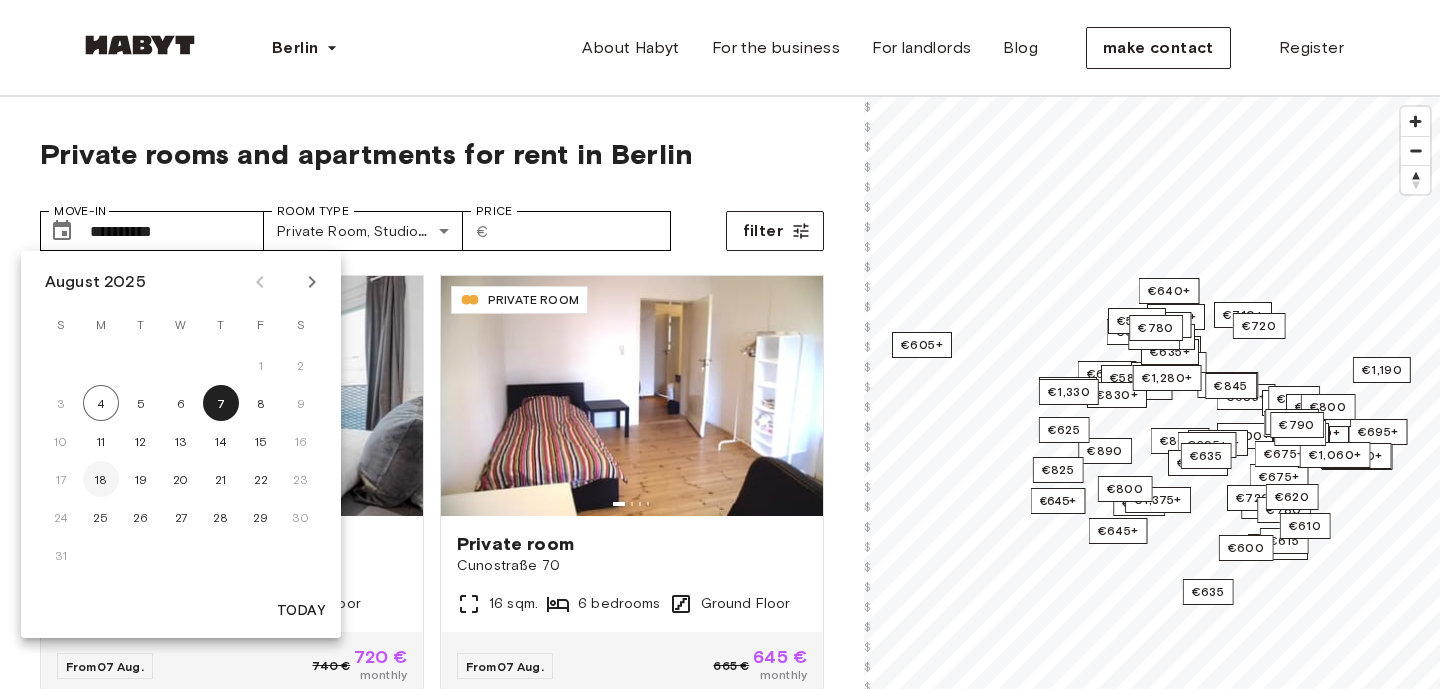 click on "18" at bounding box center (101, 479) 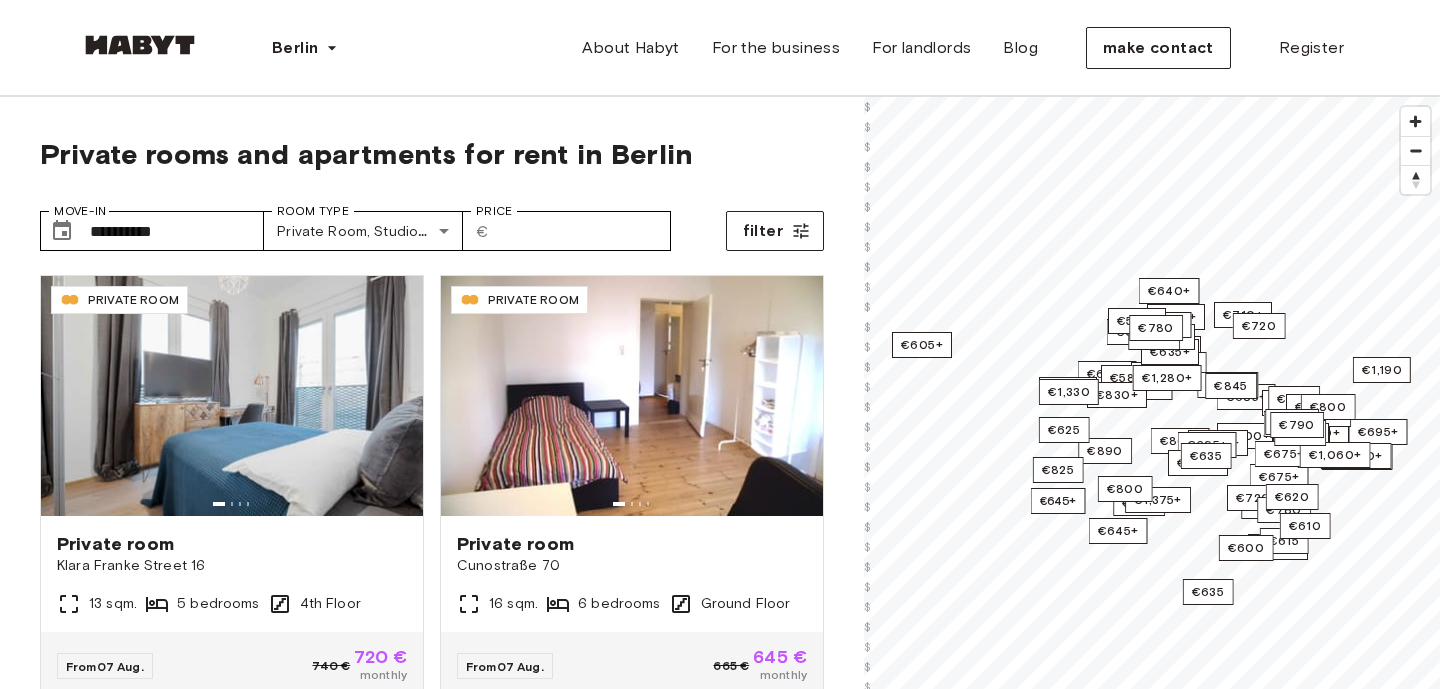 type on "**********" 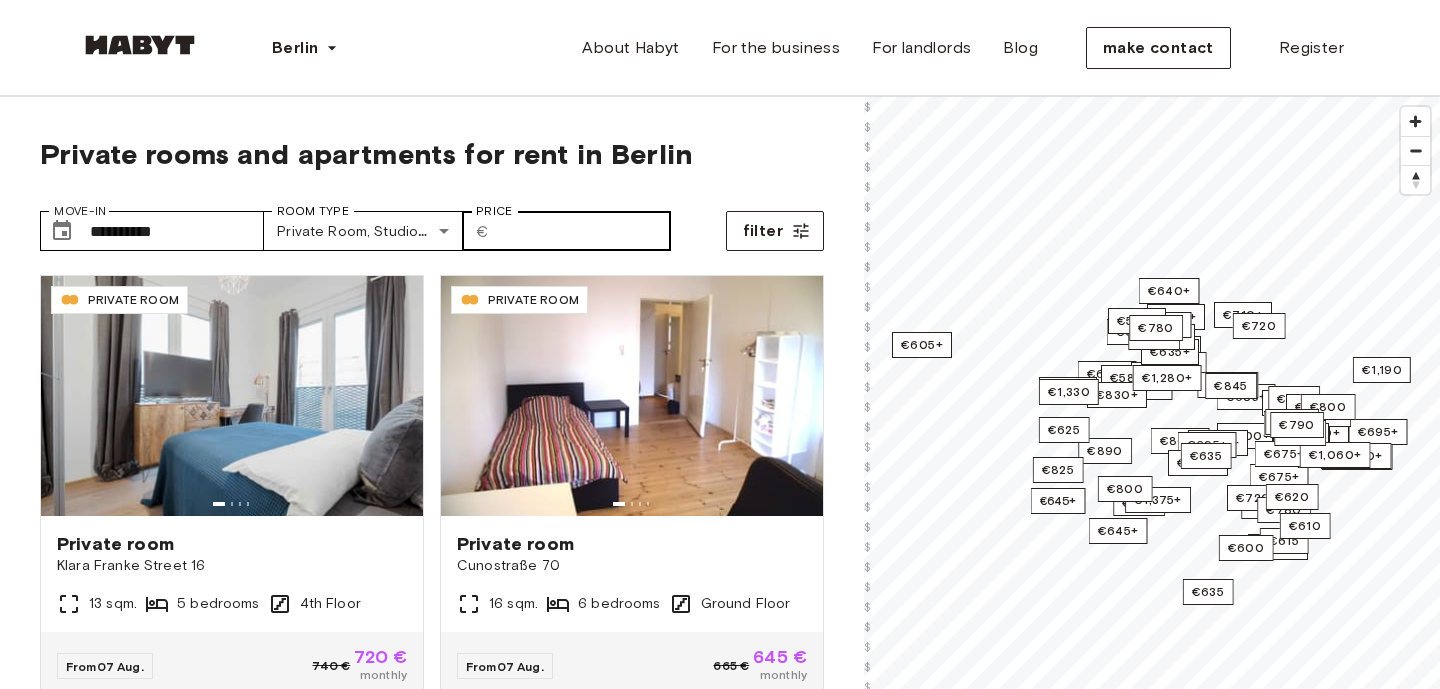click on "​ € Price" at bounding box center (566, 231) 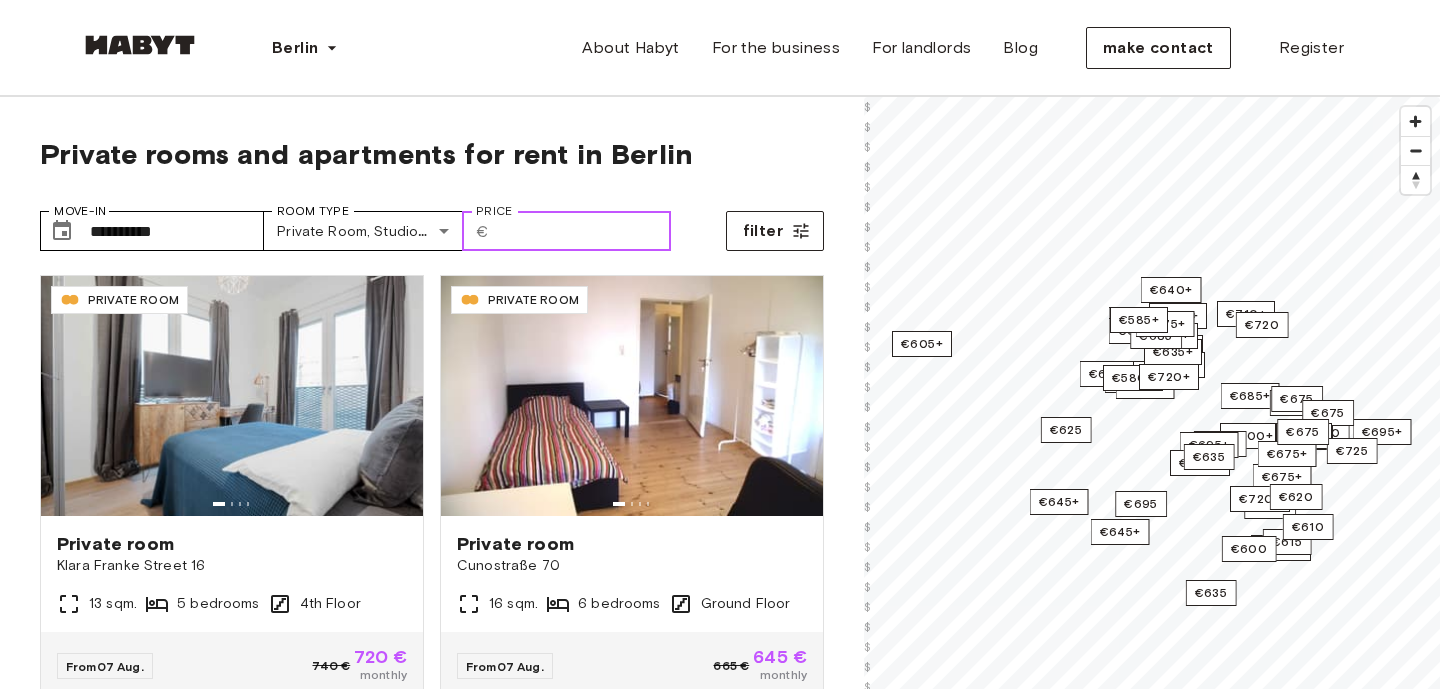 type on "***" 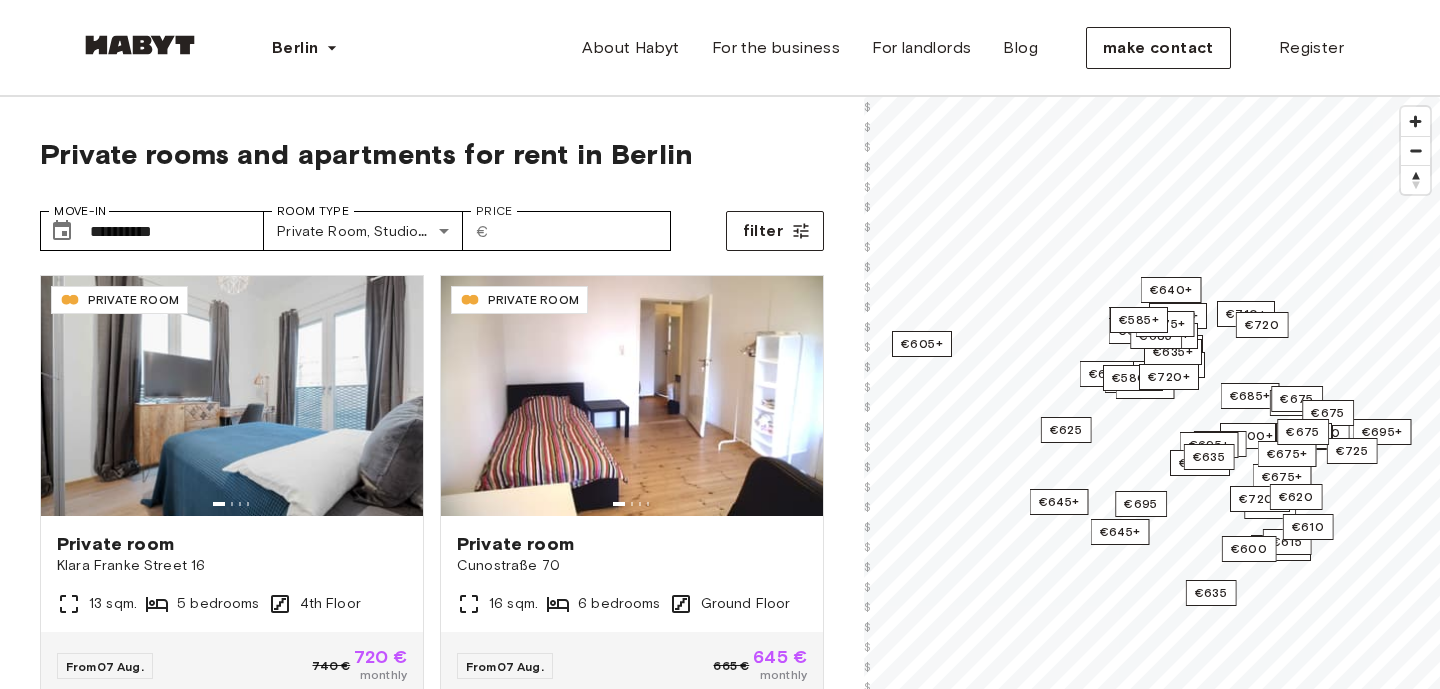 click on "**********" at bounding box center [432, 223] 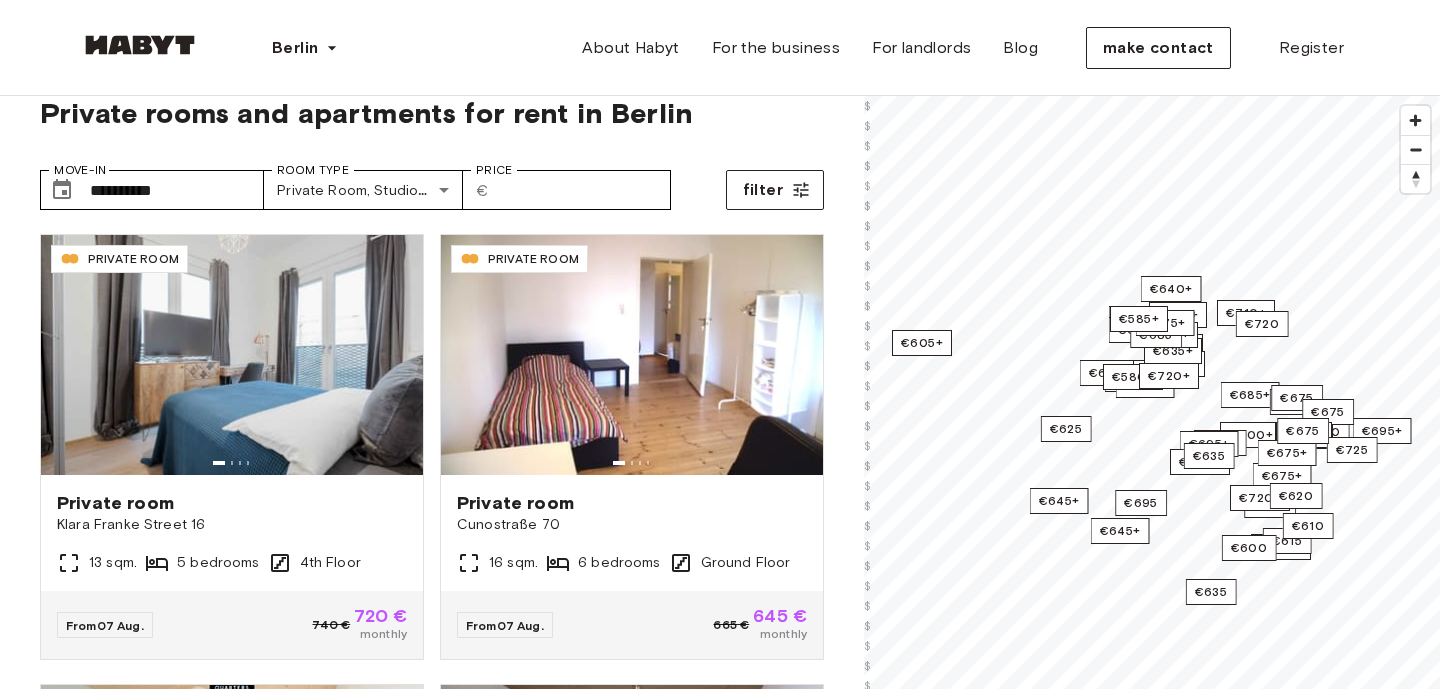 scroll, scrollTop: 45, scrollLeft: 0, axis: vertical 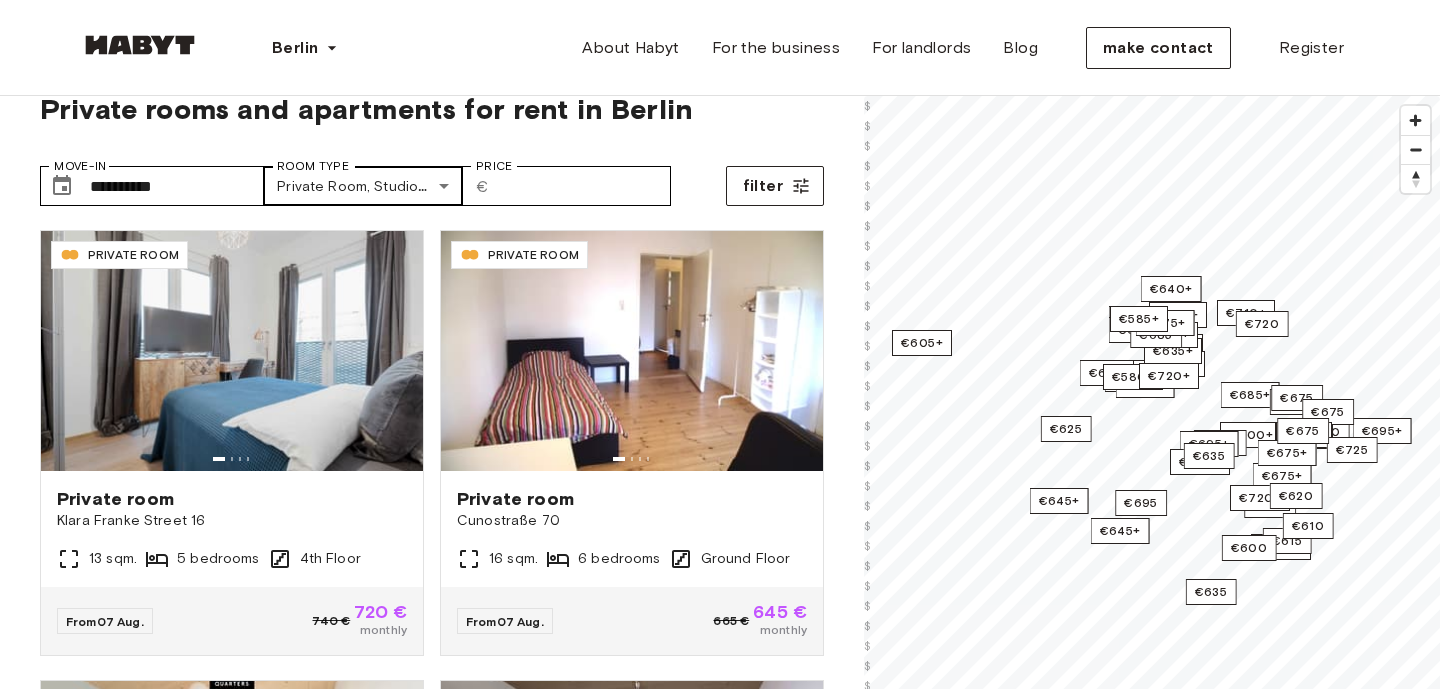 click on "**********" at bounding box center (720, 2314) 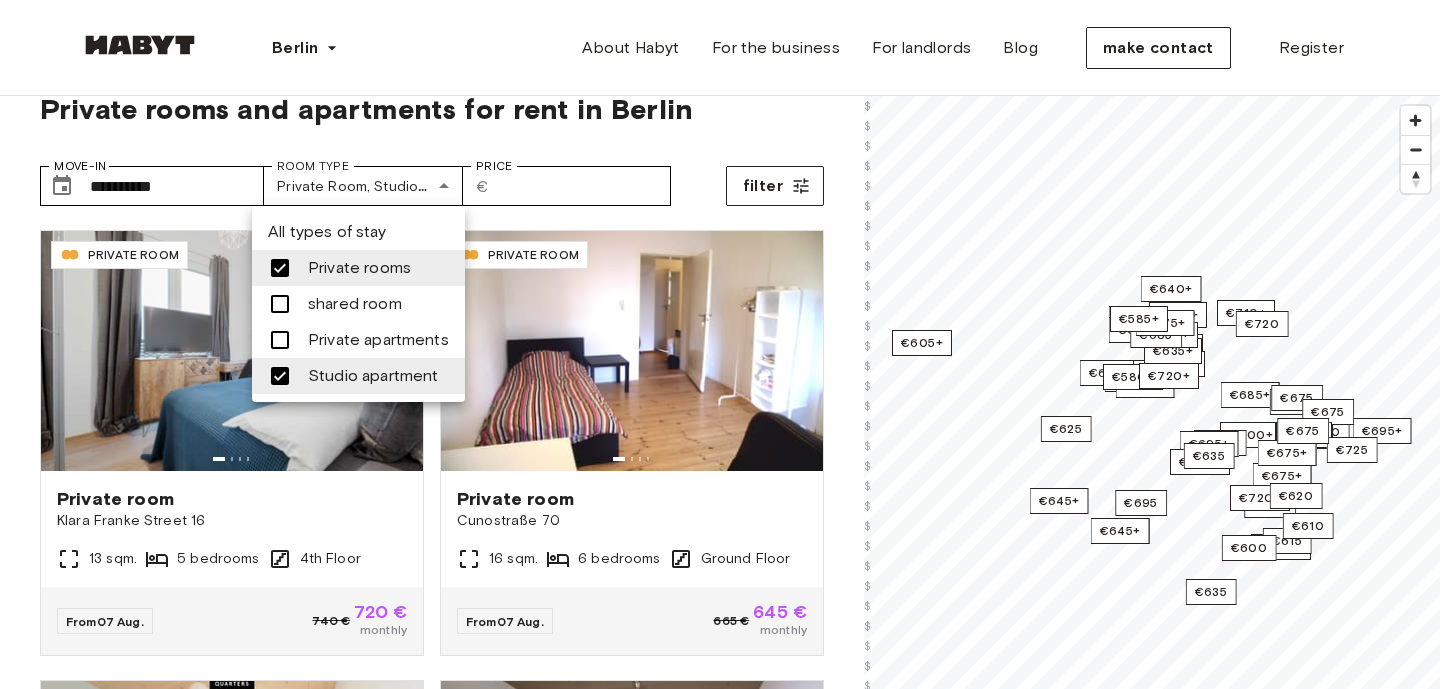 click at bounding box center (280, 268) 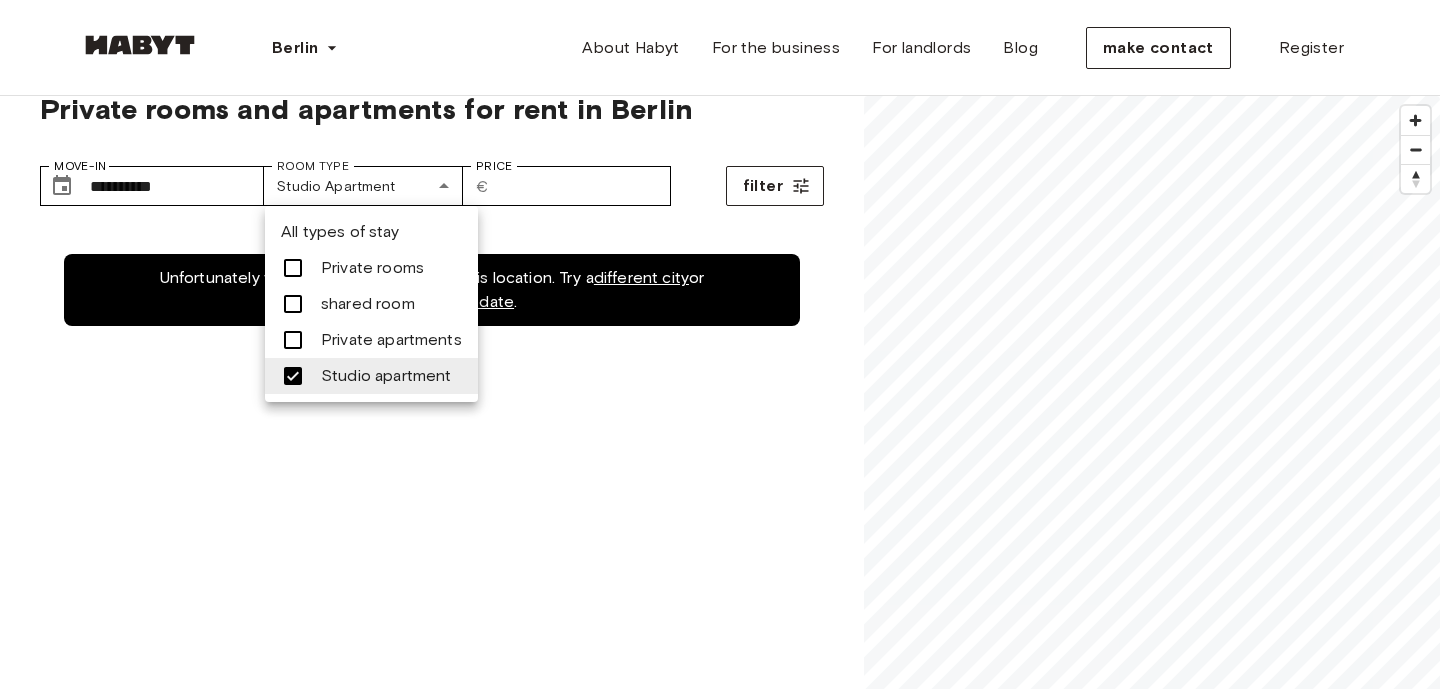 click at bounding box center [293, 268] 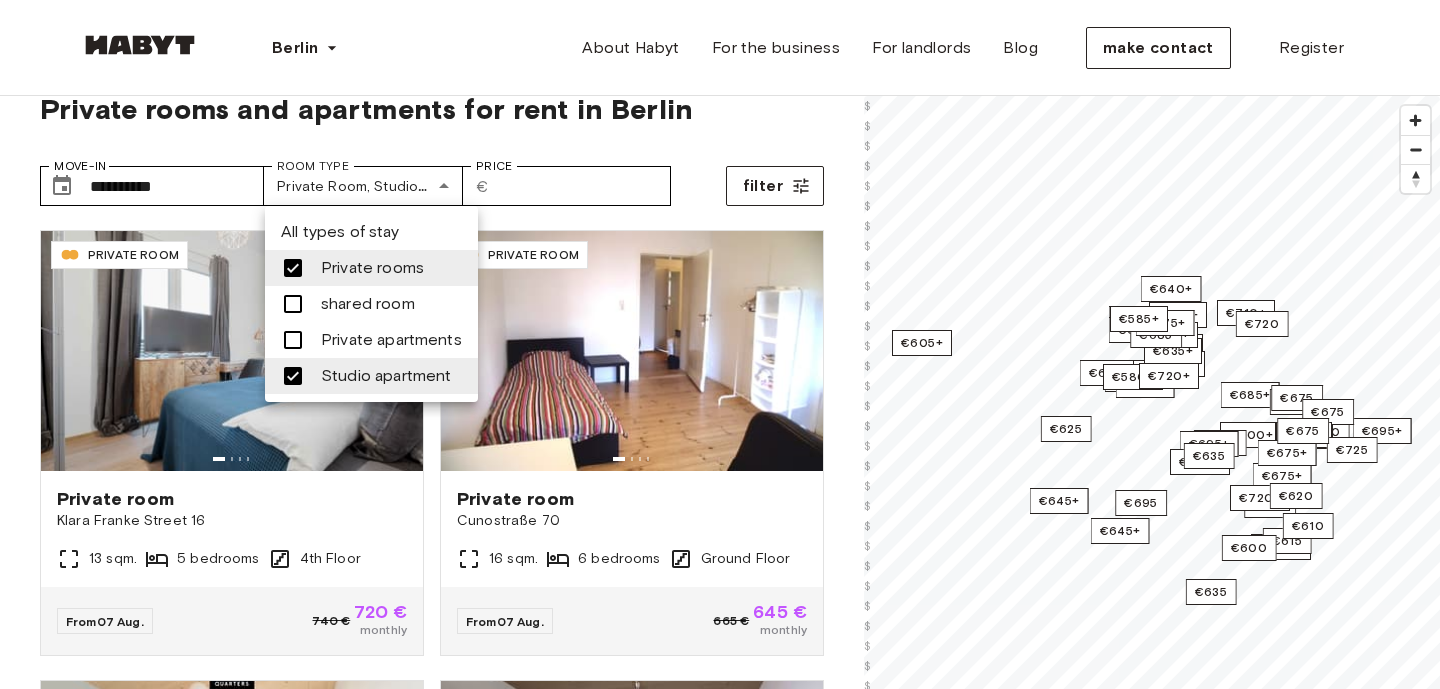 click at bounding box center (720, 344) 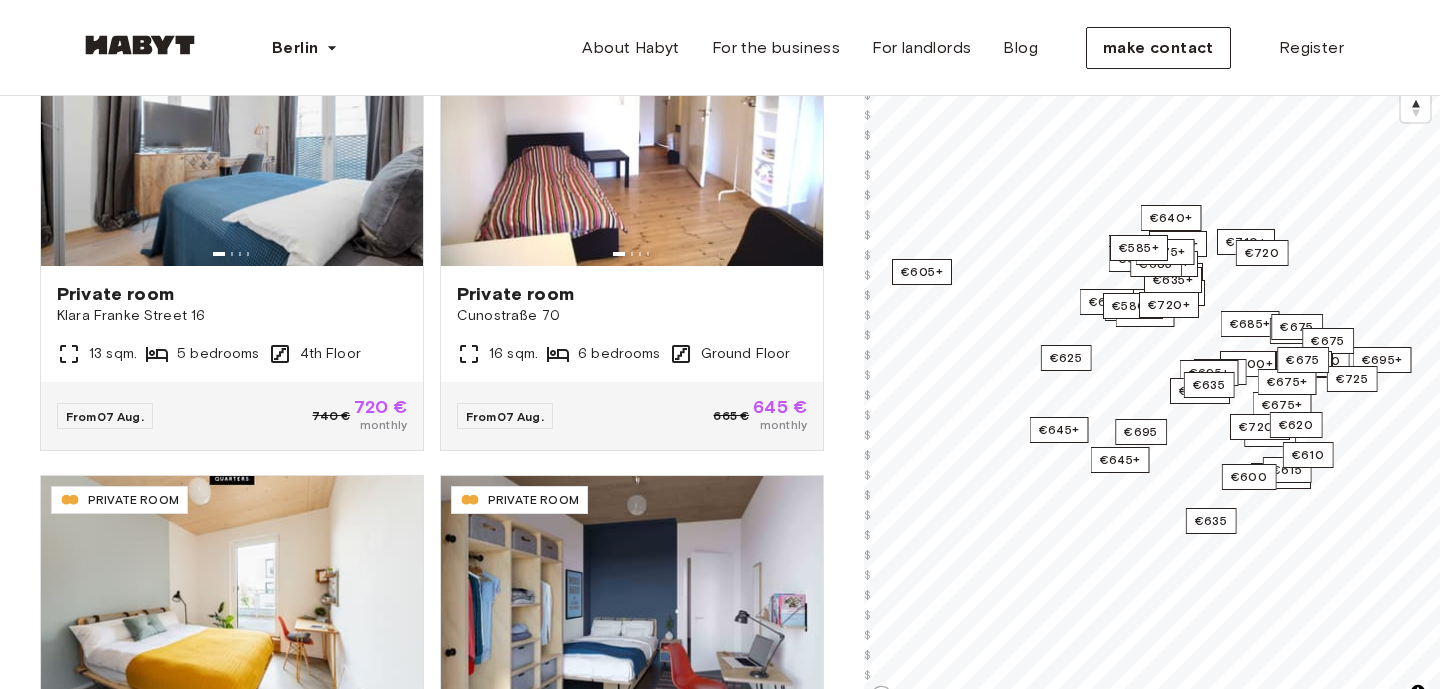 scroll, scrollTop: 284, scrollLeft: 0, axis: vertical 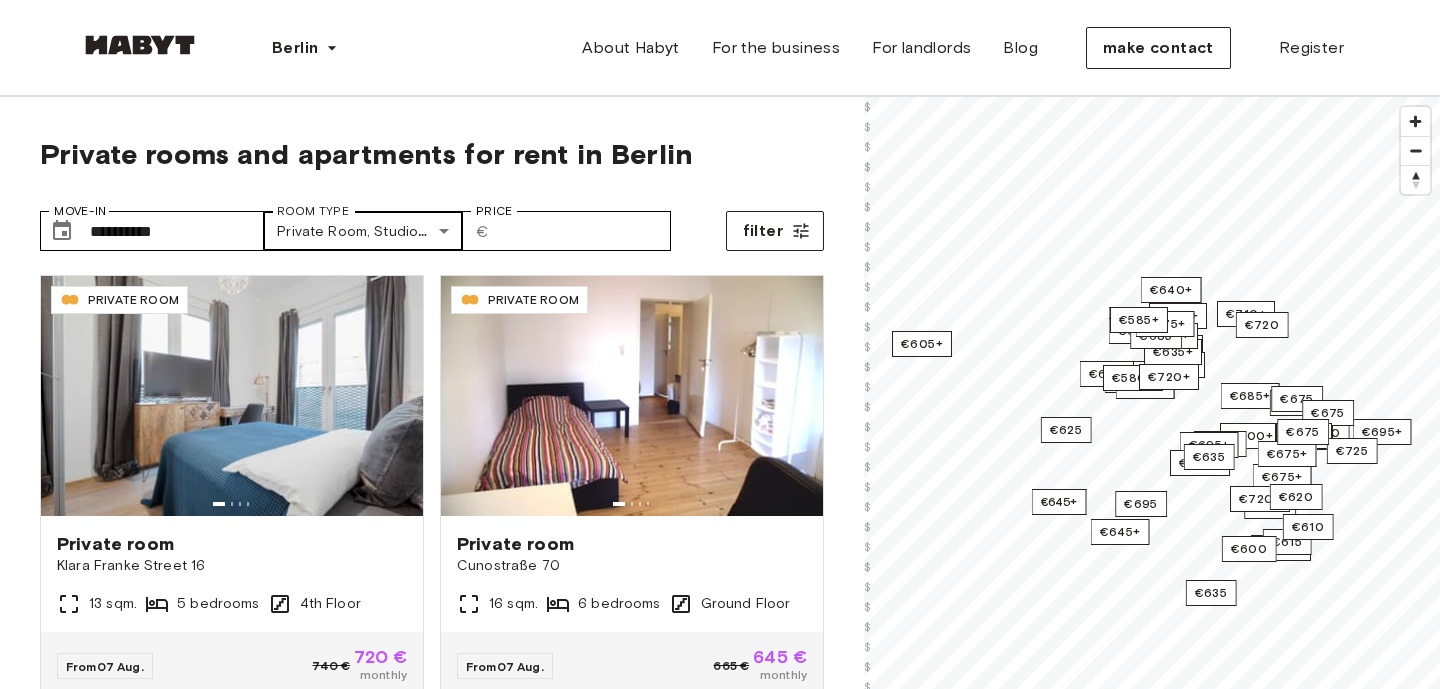 click on "**********" at bounding box center (720, 2359) 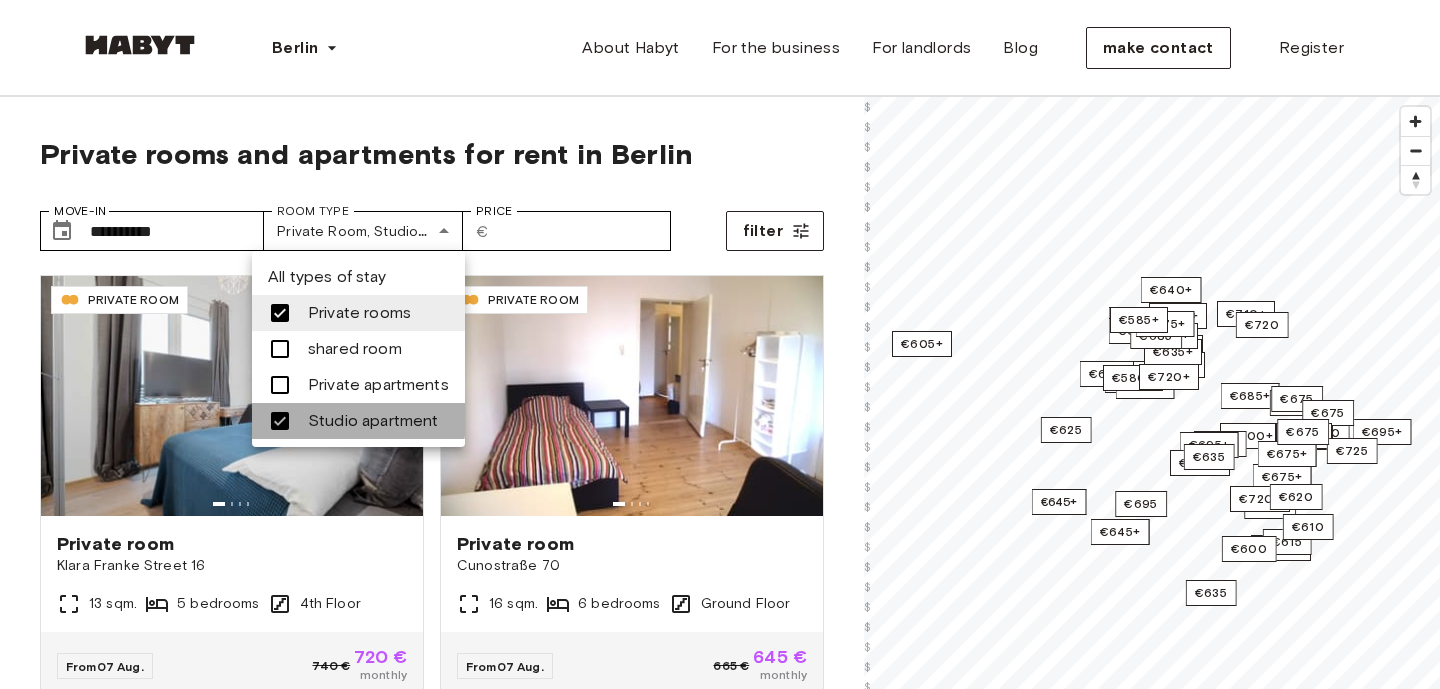 click at bounding box center (280, 421) 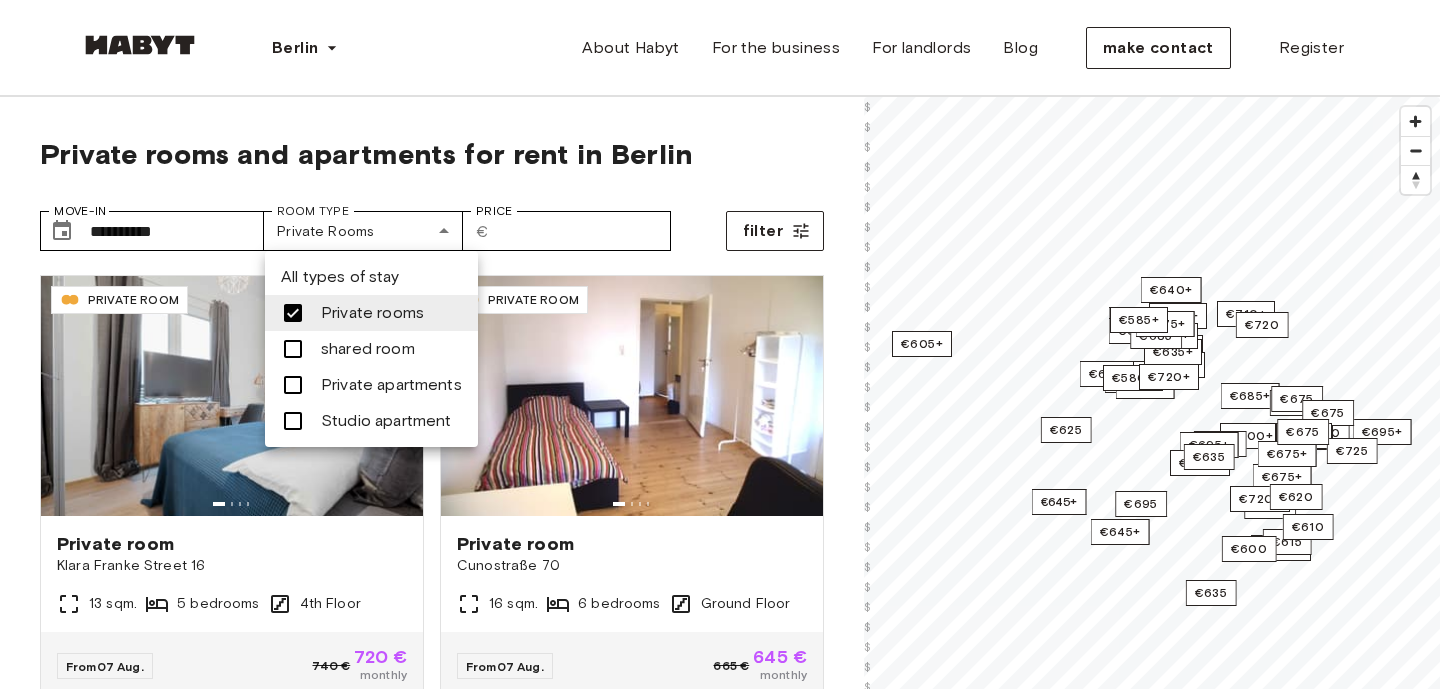 click at bounding box center (293, 385) 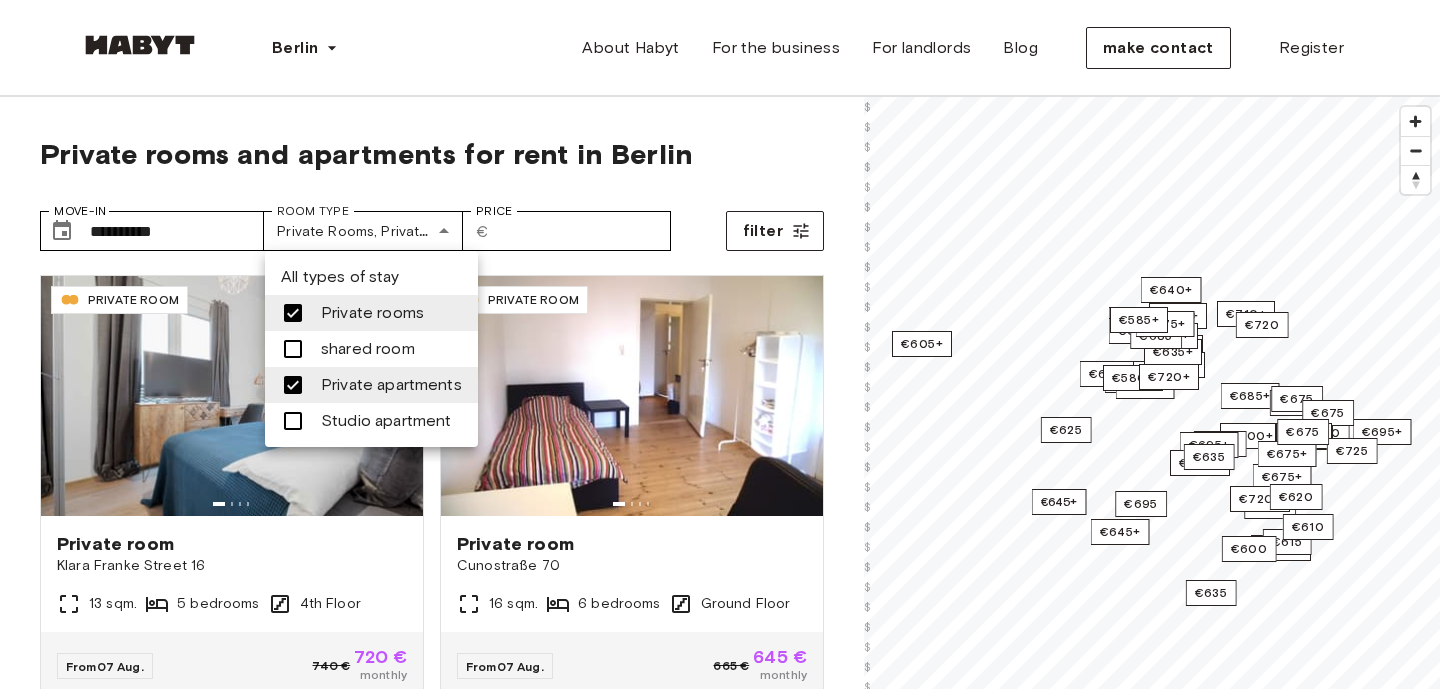 click at bounding box center [293, 313] 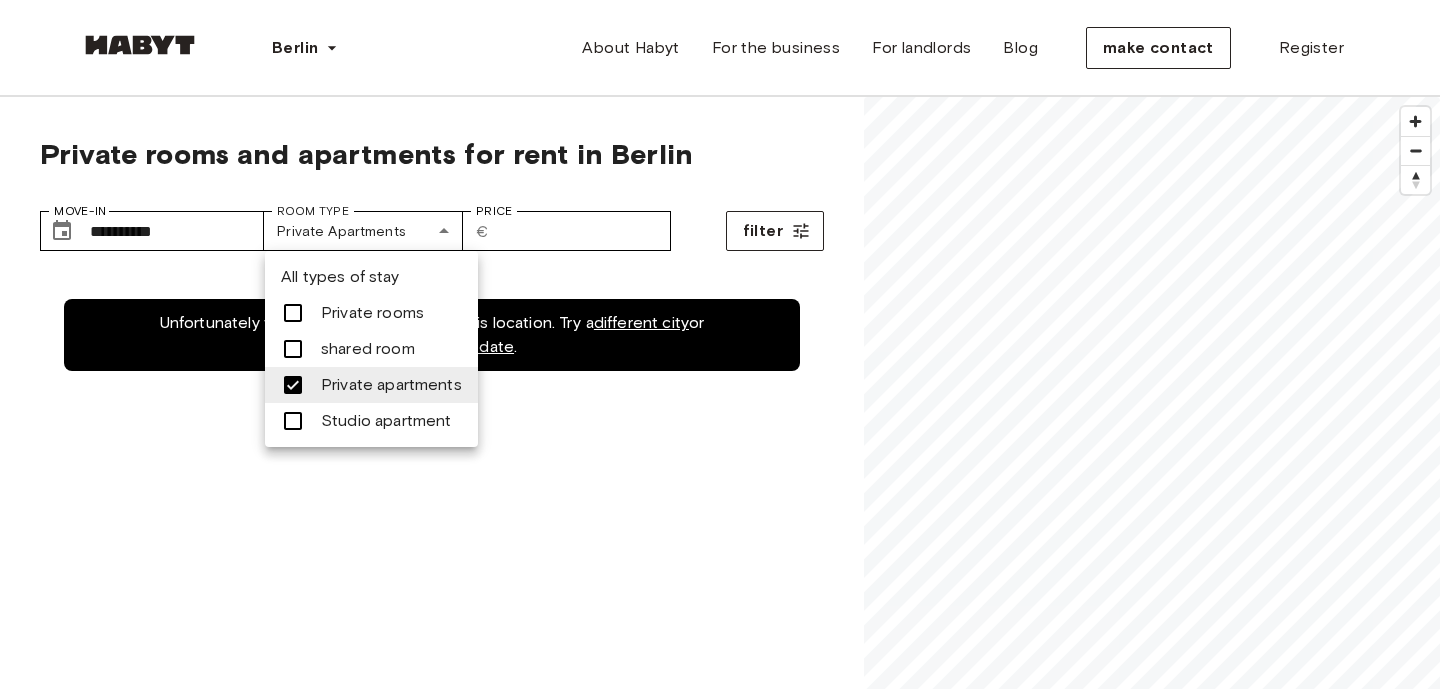 click at bounding box center [293, 313] 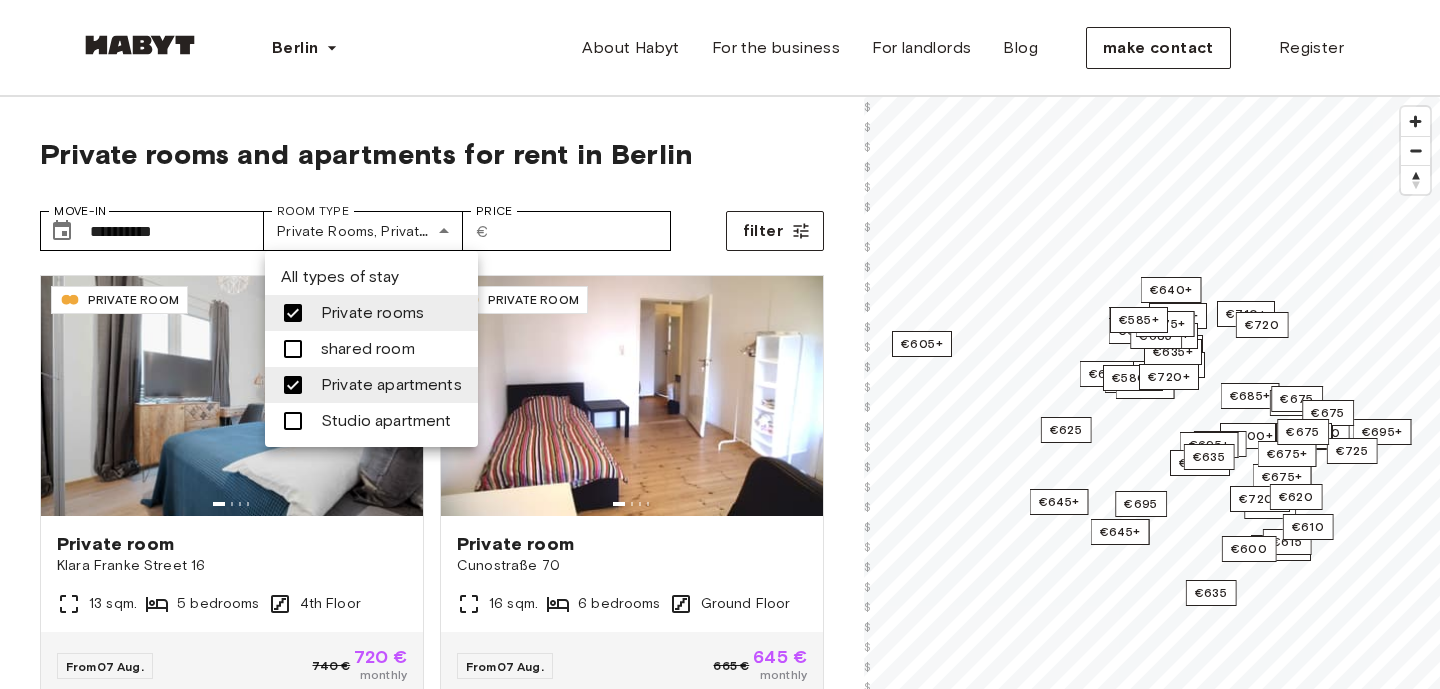 click at bounding box center [293, 349] 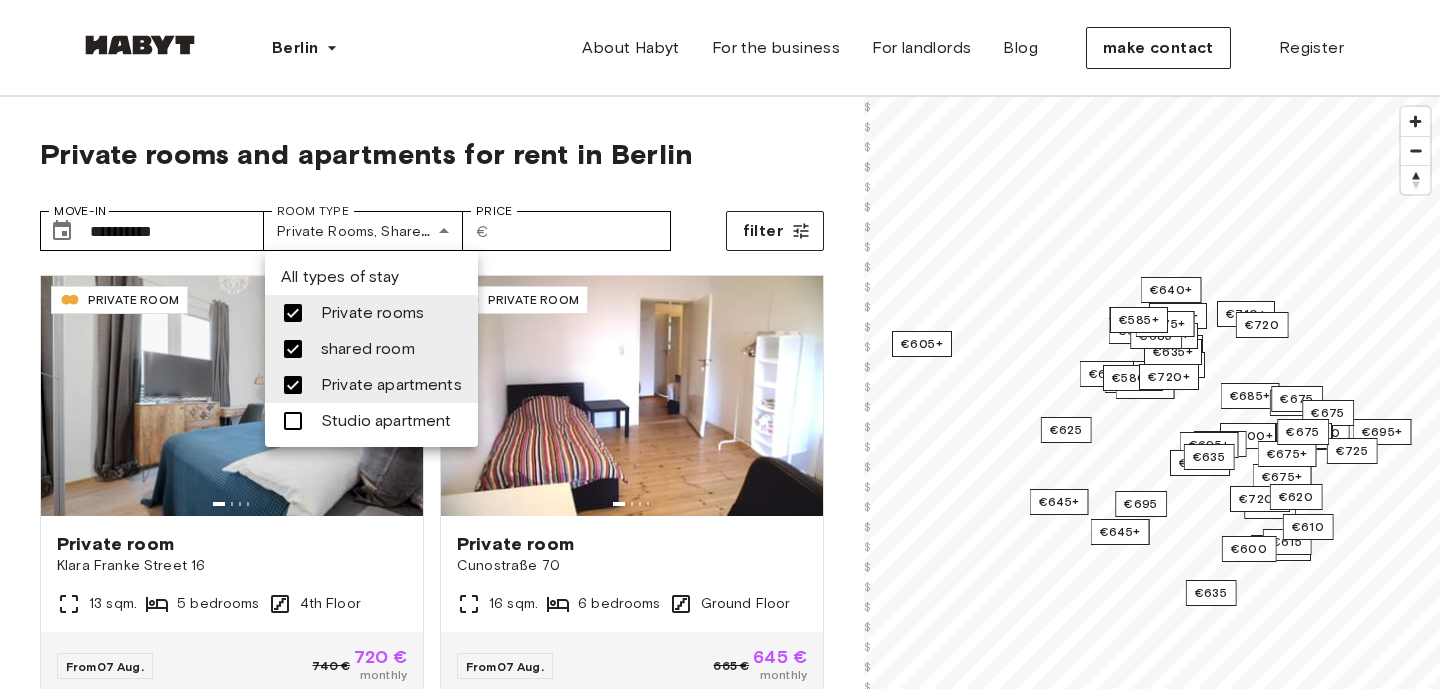 click at bounding box center (293, 313) 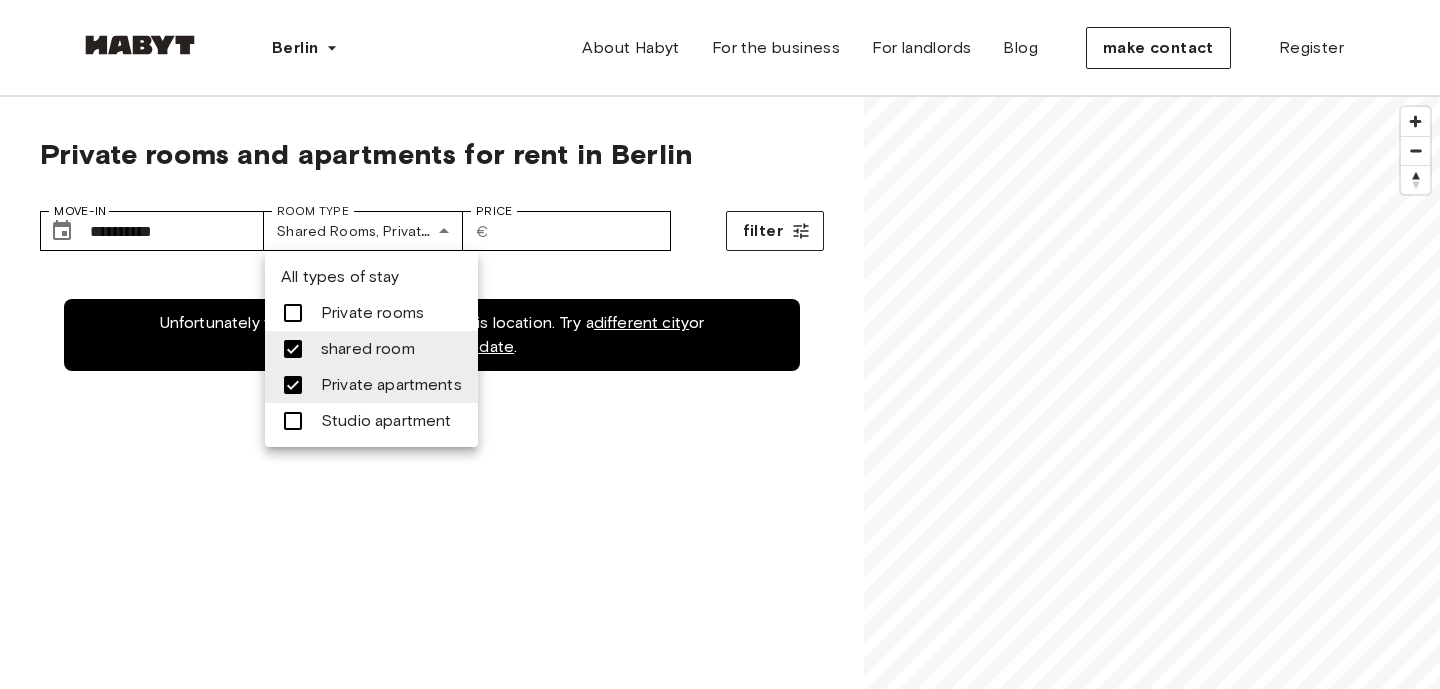 click at bounding box center (293, 385) 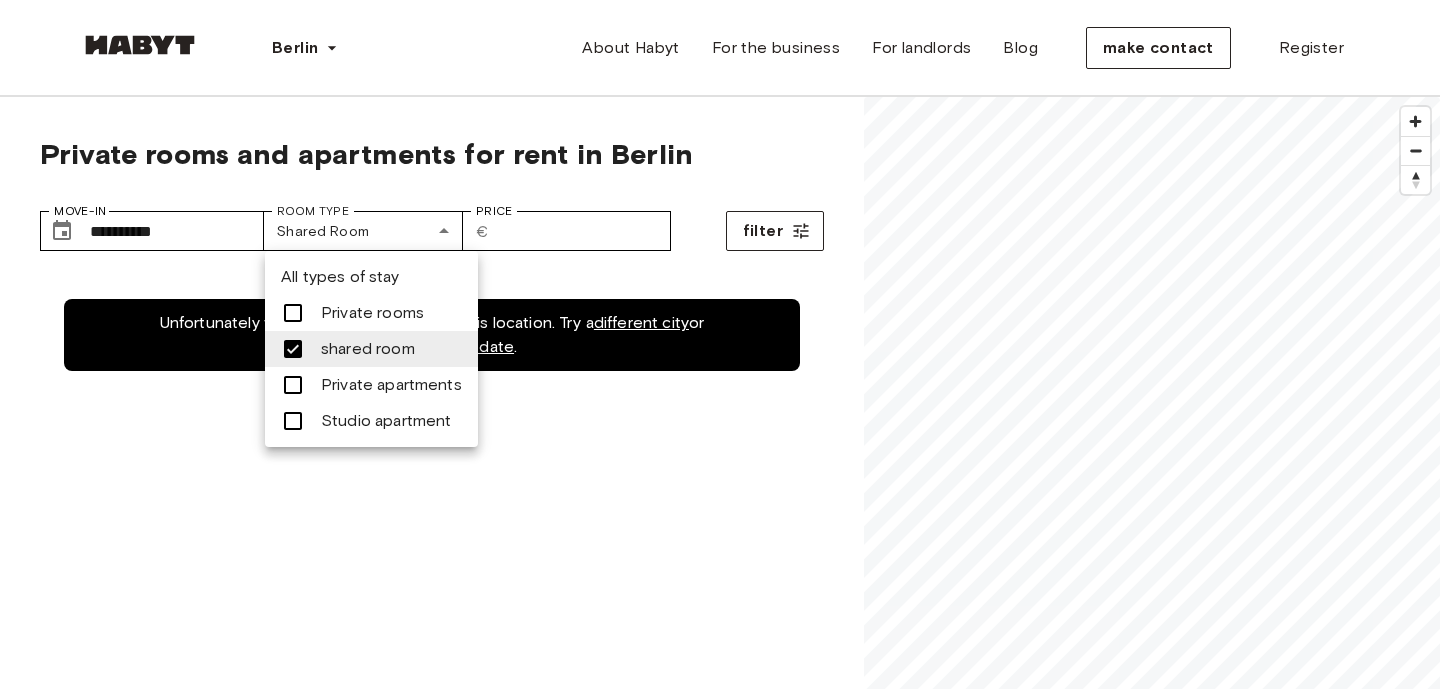 click at bounding box center (293, 349) 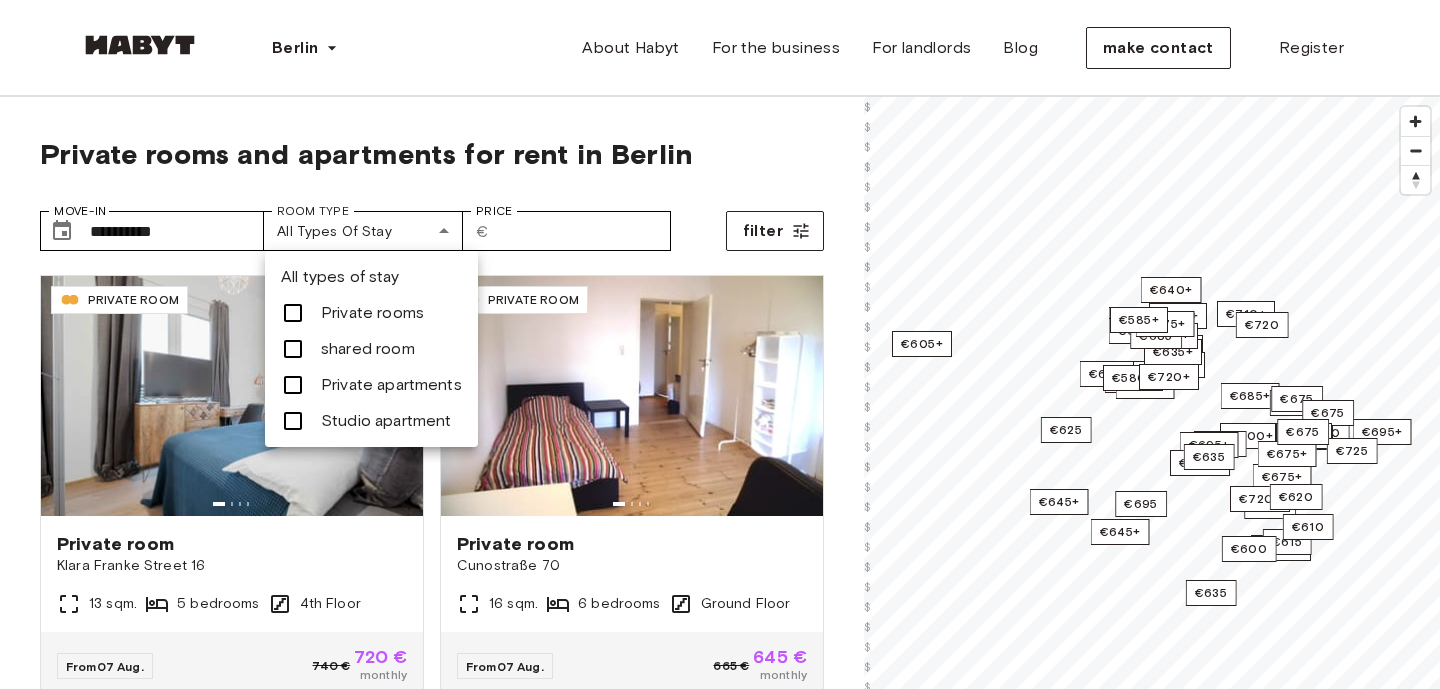 click at bounding box center (720, 344) 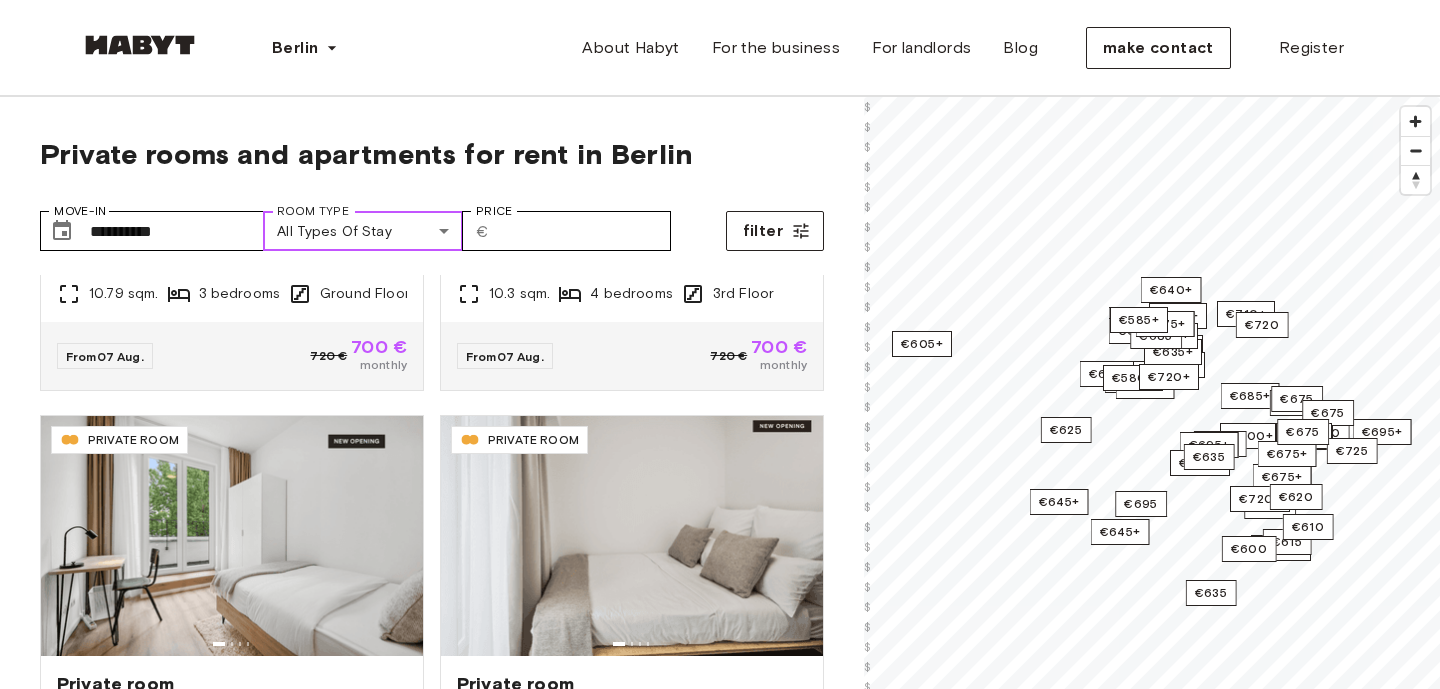 scroll, scrollTop: 2109, scrollLeft: 0, axis: vertical 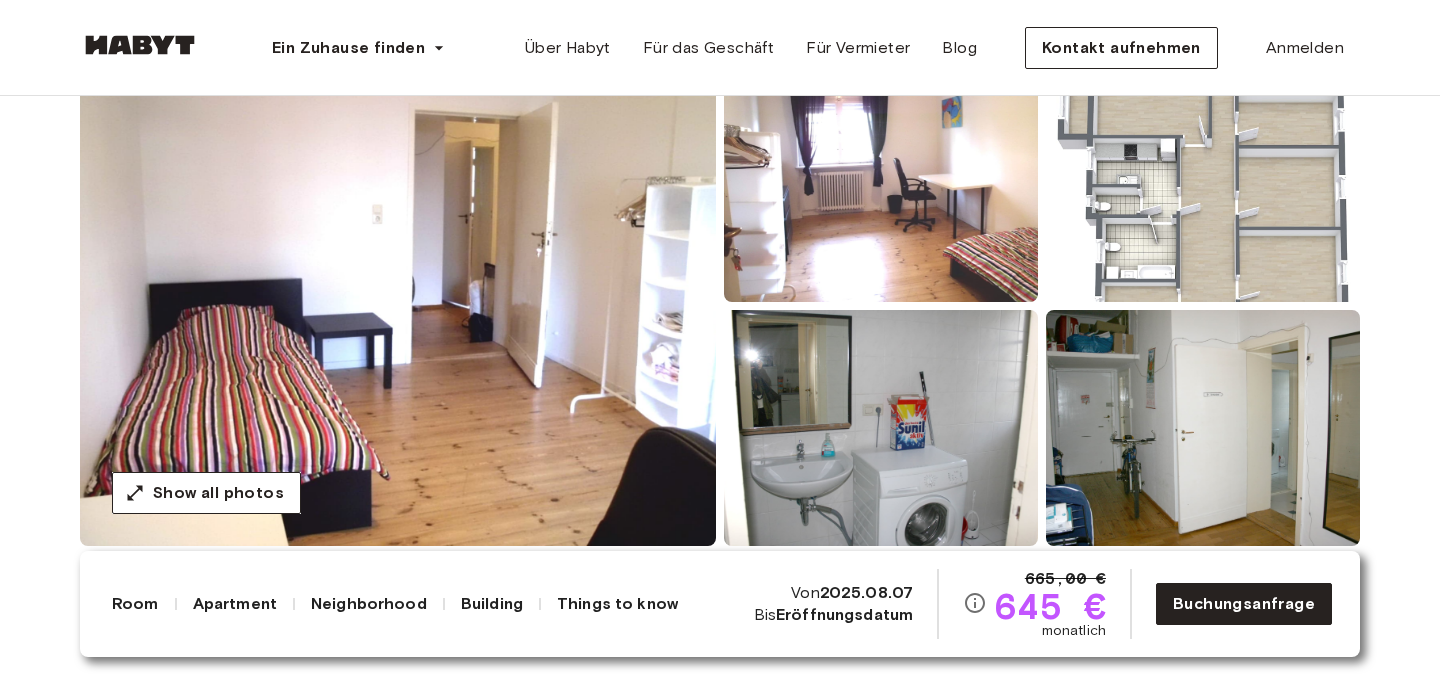 click at bounding box center [398, 306] 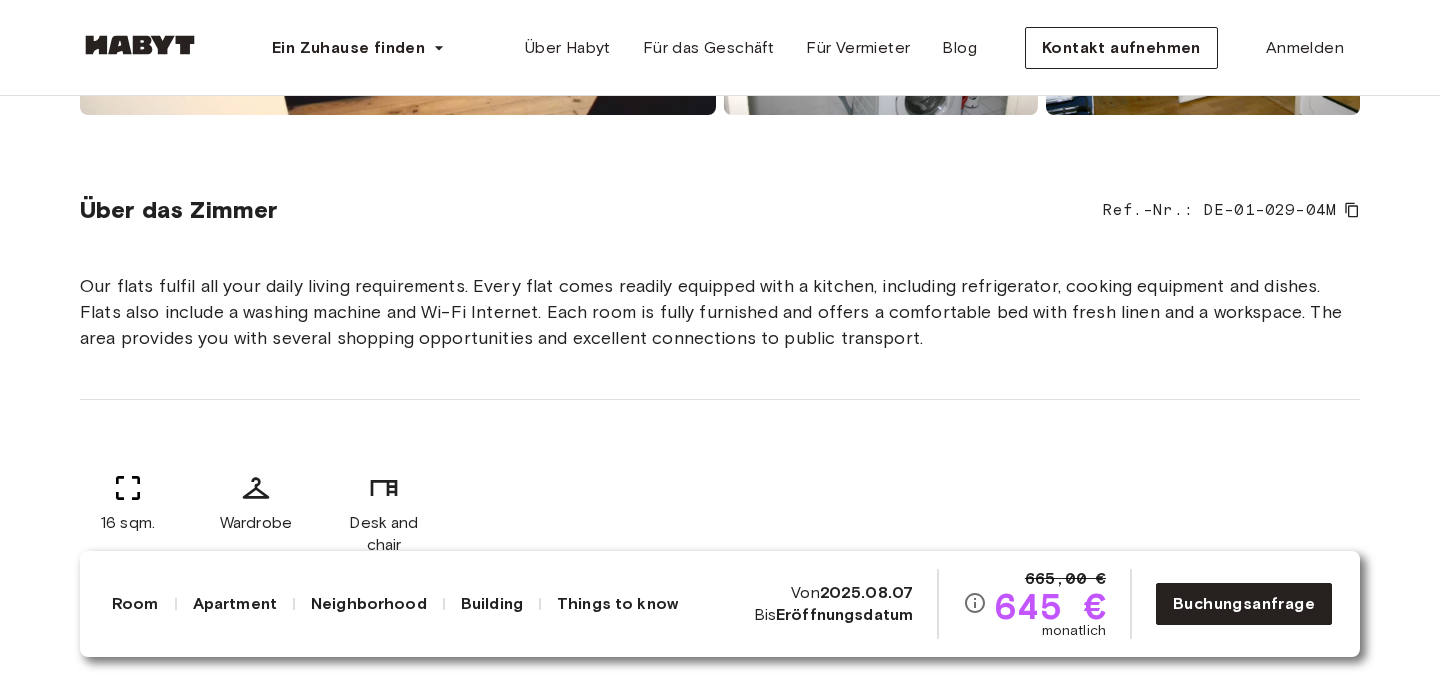 scroll, scrollTop: 625, scrollLeft: 0, axis: vertical 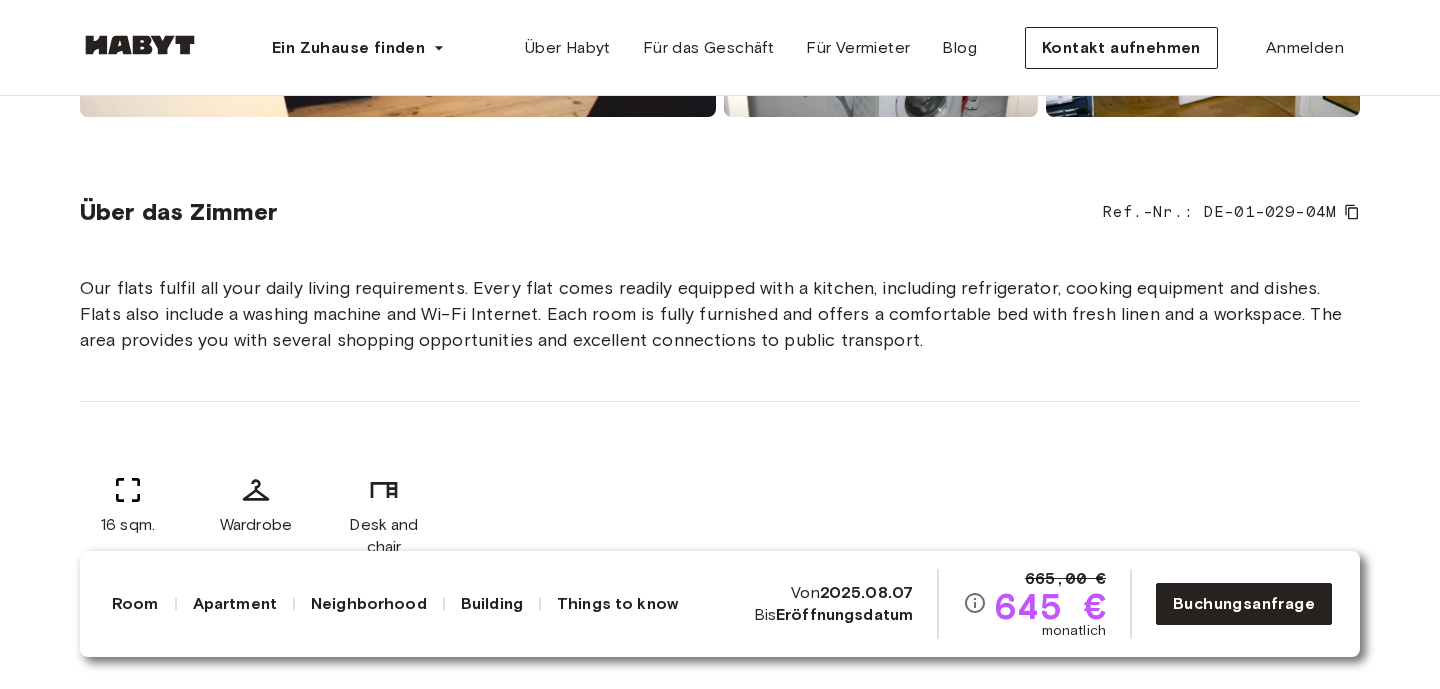 click on "Apartment" at bounding box center [235, 604] 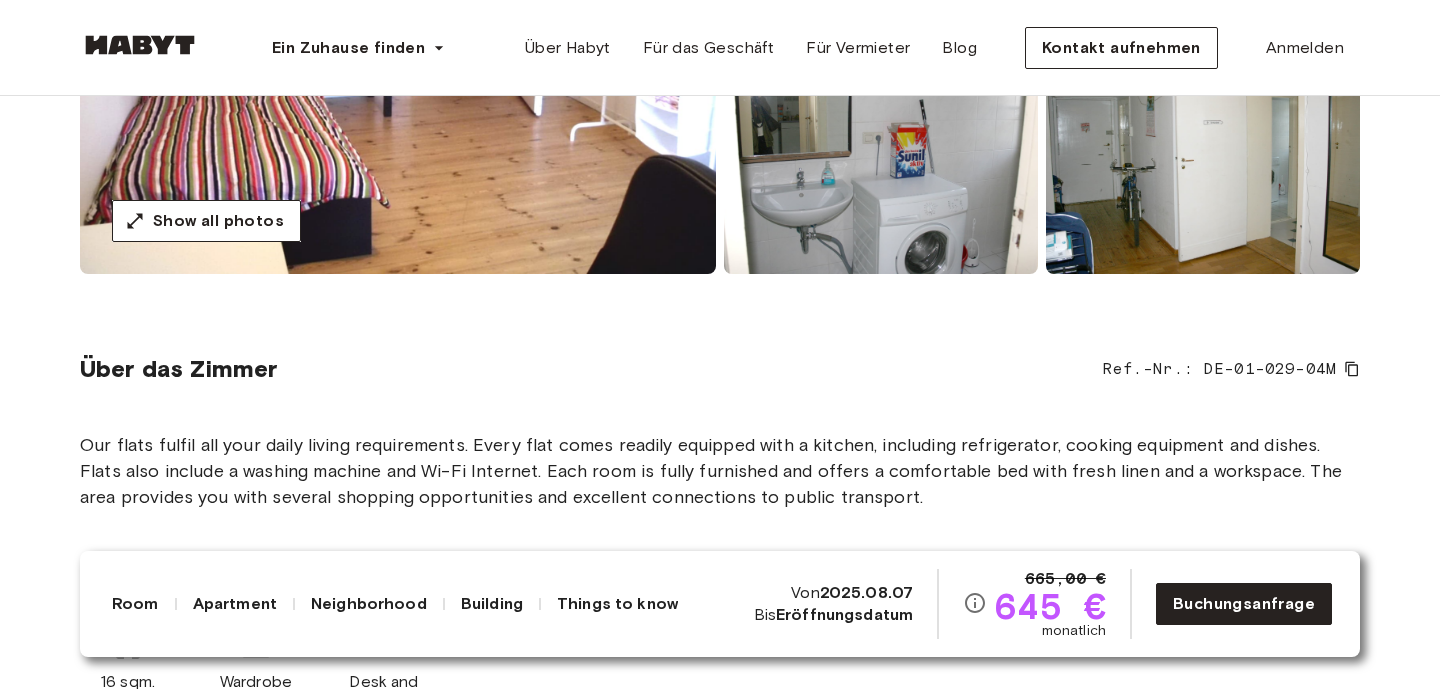 scroll, scrollTop: 513, scrollLeft: 0, axis: vertical 